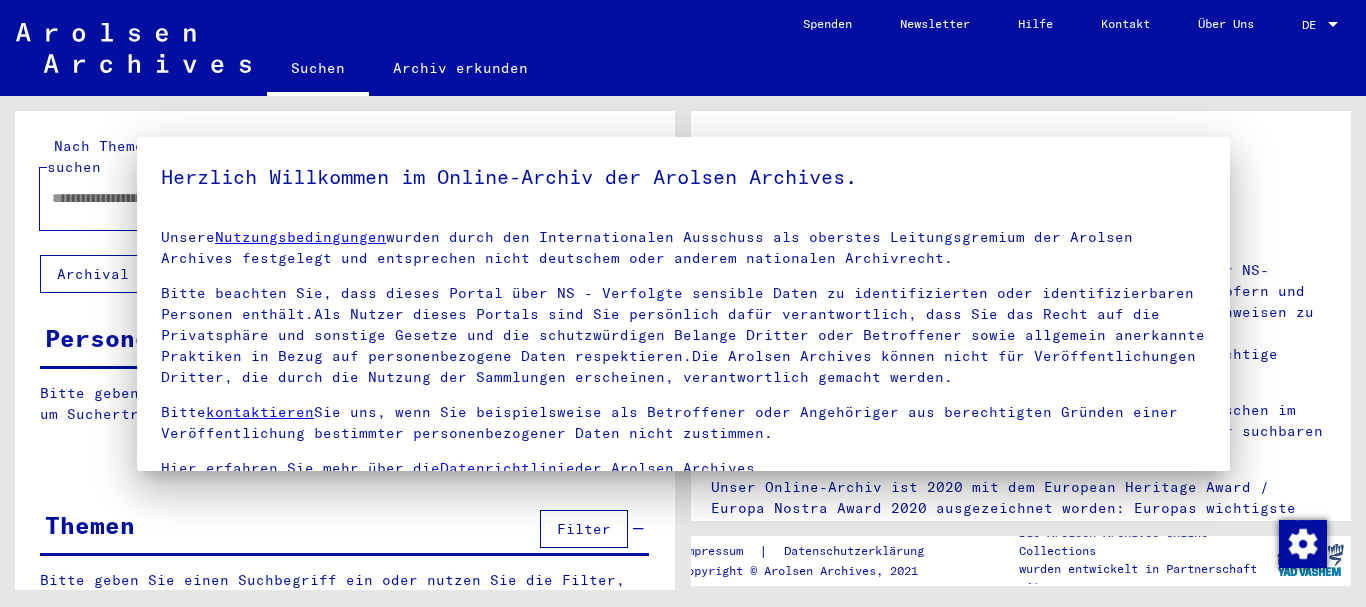 type on "**********" 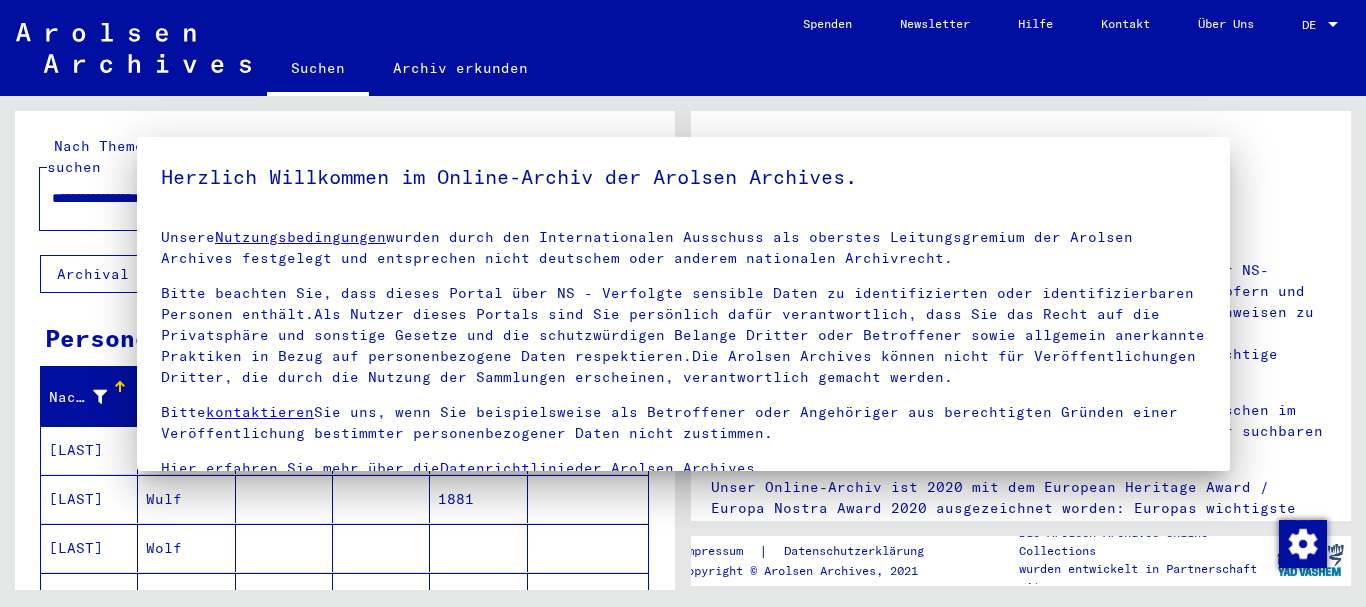 scroll, scrollTop: 0, scrollLeft: 0, axis: both 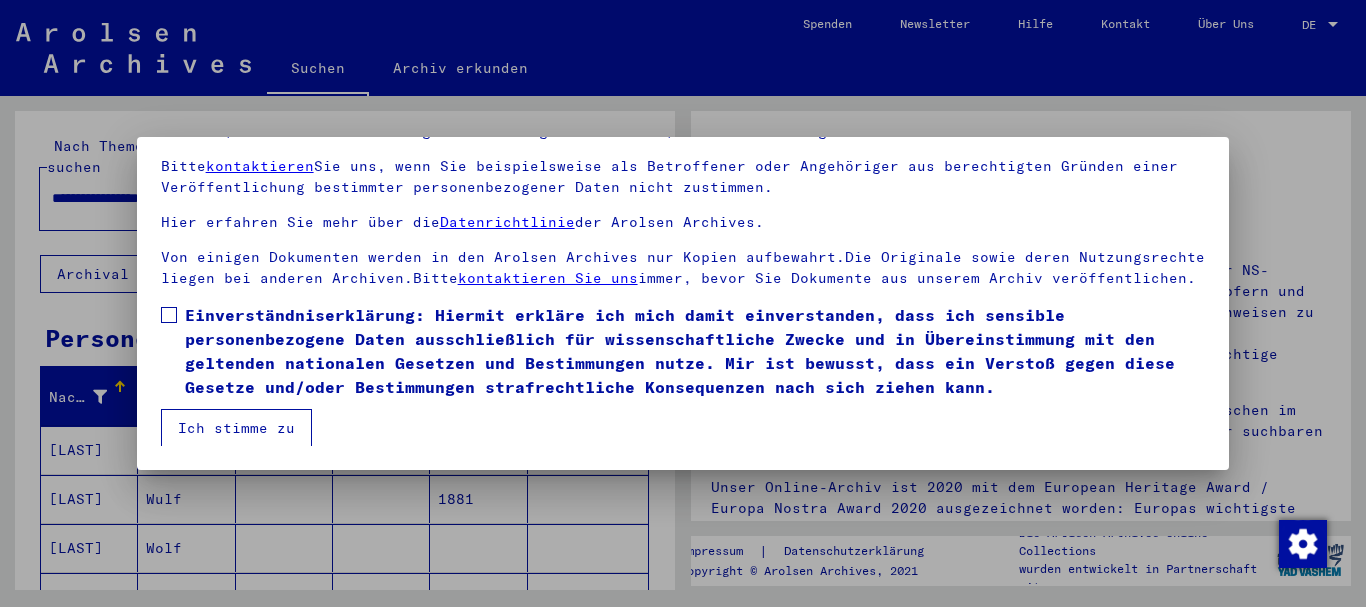 drag, startPoint x: 205, startPoint y: 344, endPoint x: 211, endPoint y: 385, distance: 41.4367 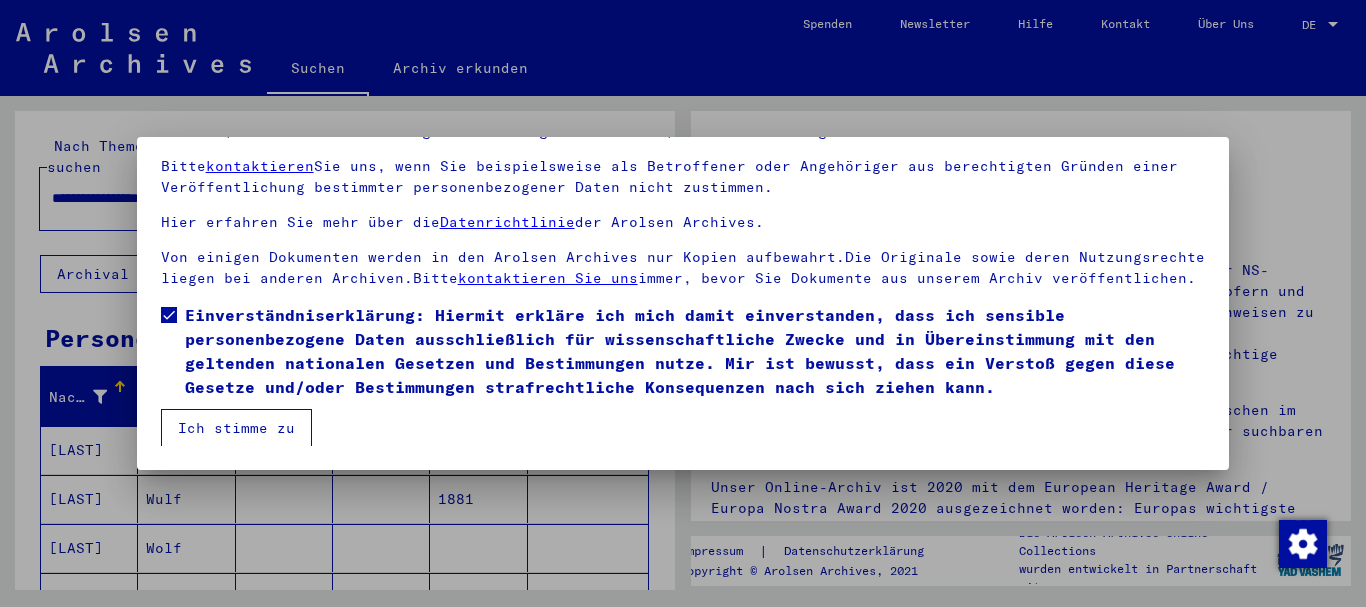 click on "Ich stimme zu" at bounding box center (236, 428) 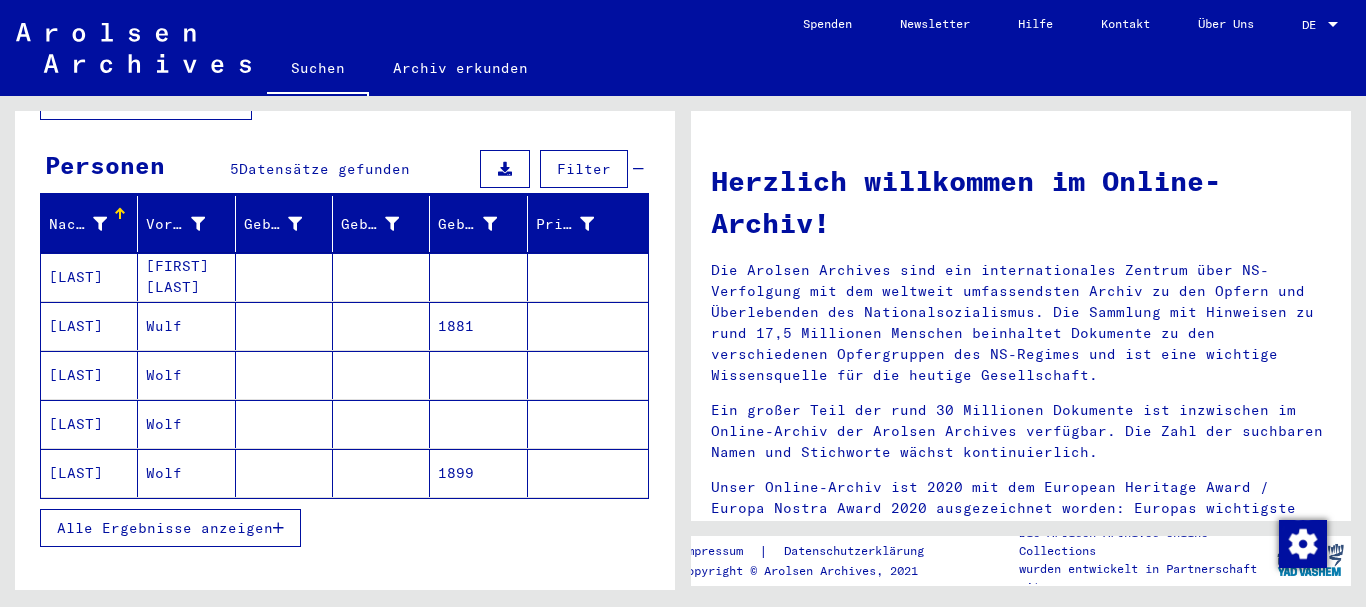 scroll, scrollTop: 200, scrollLeft: 0, axis: vertical 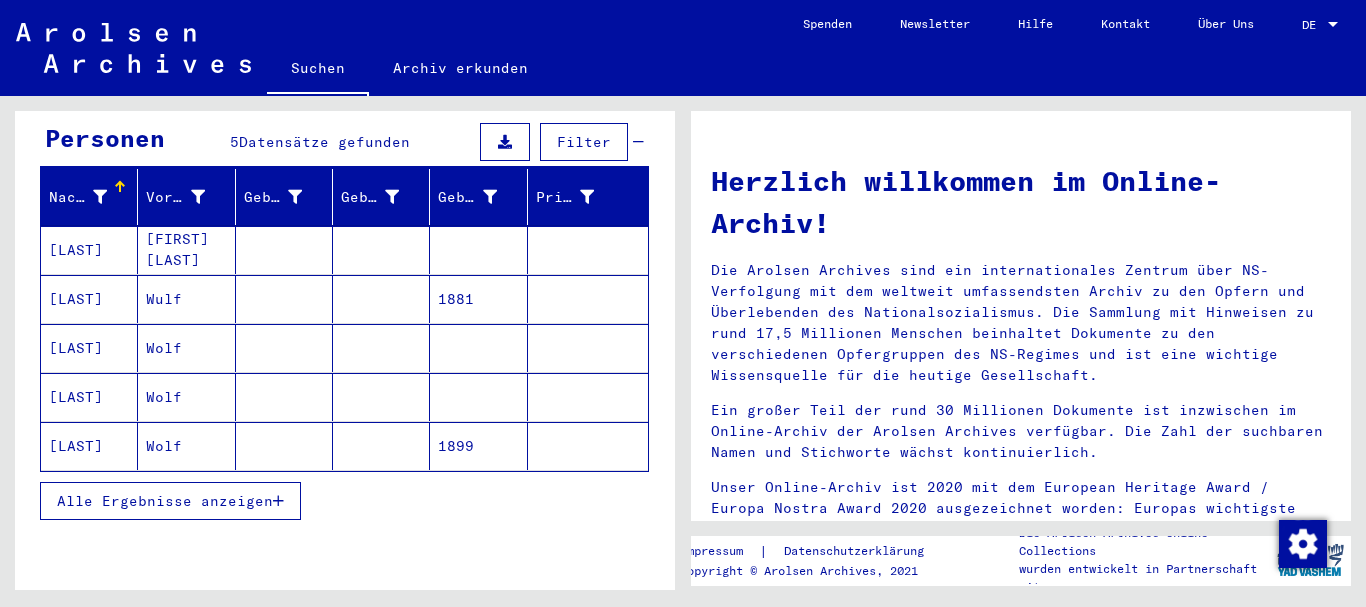 click on "Wolf" 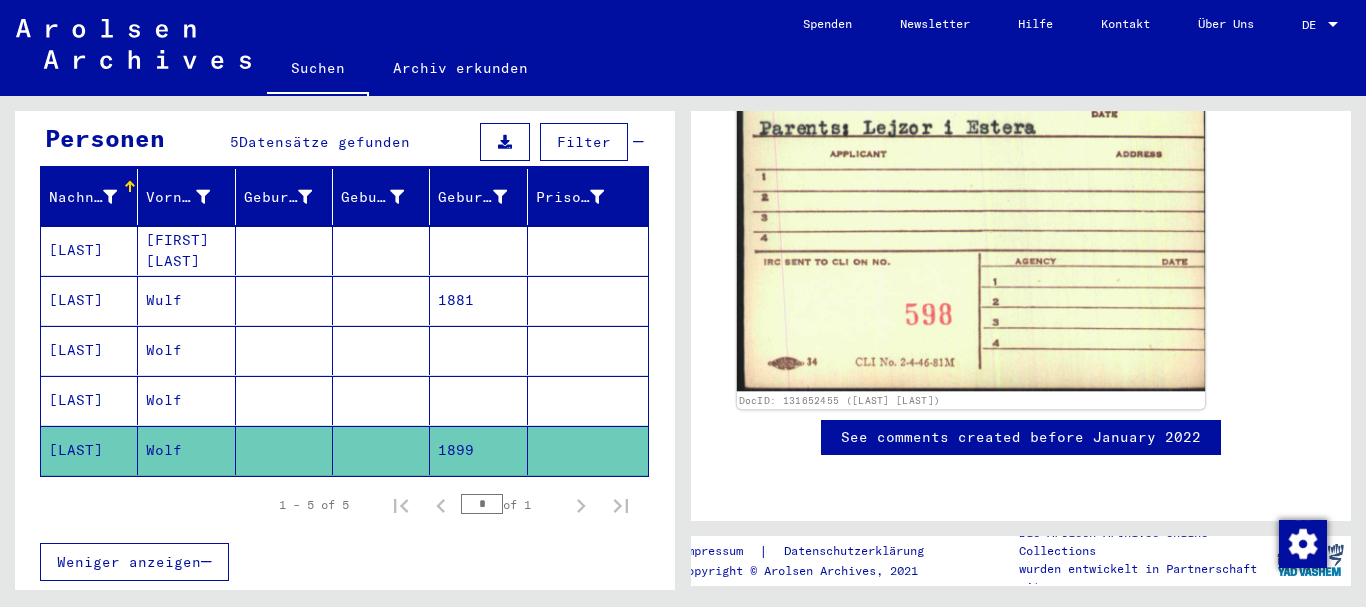 scroll, scrollTop: 1700, scrollLeft: 0, axis: vertical 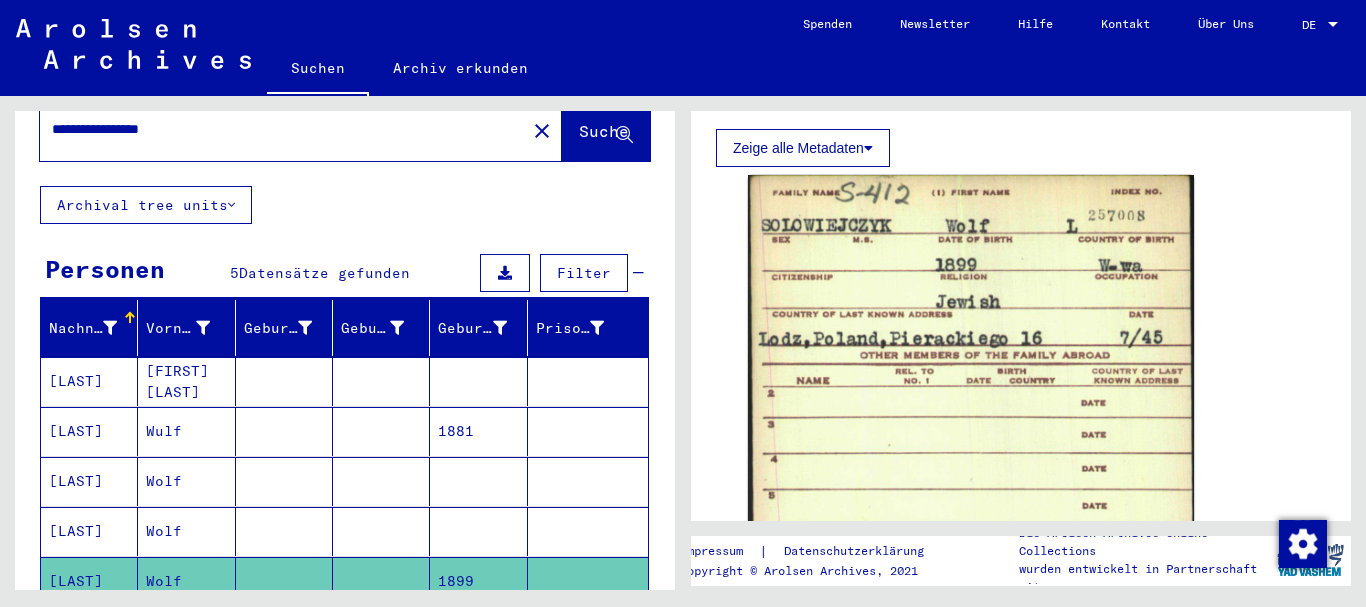 click at bounding box center [381, 481] 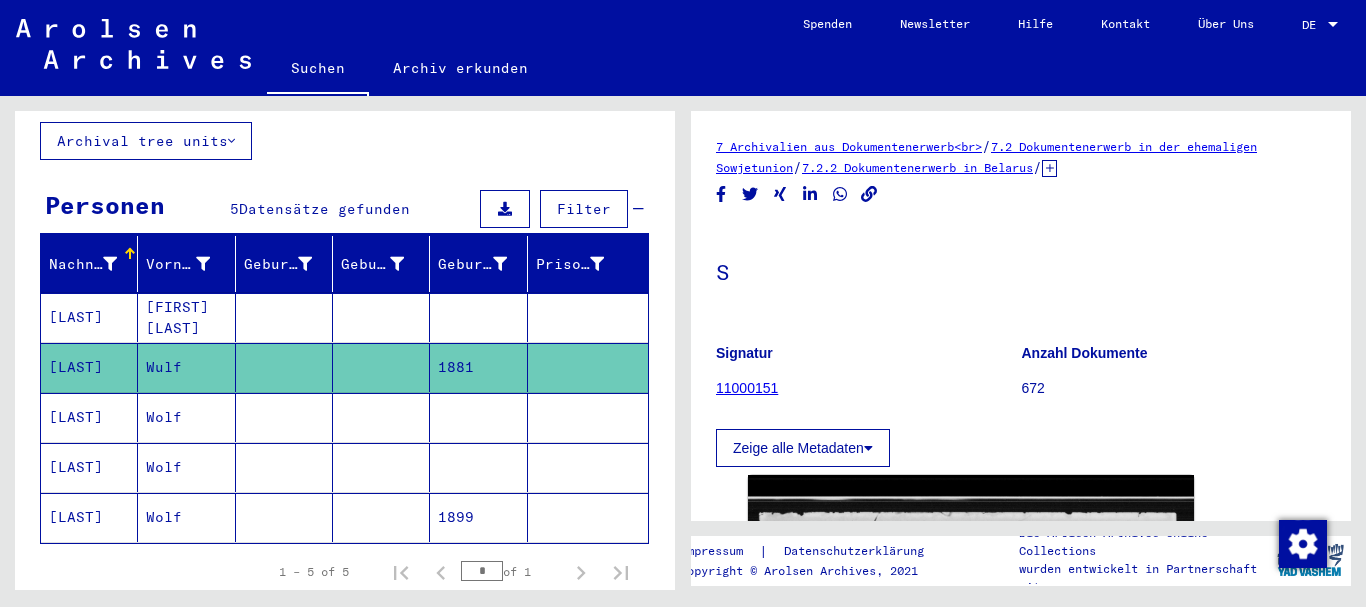 scroll, scrollTop: 169, scrollLeft: 0, axis: vertical 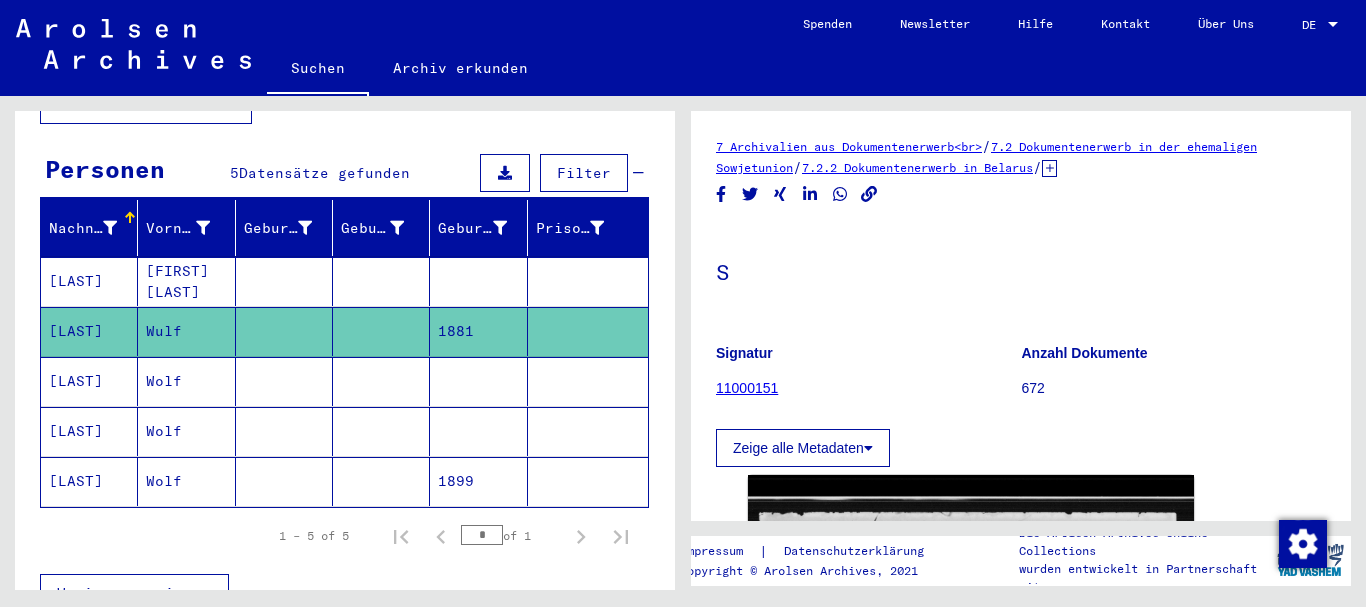 click at bounding box center [381, 431] 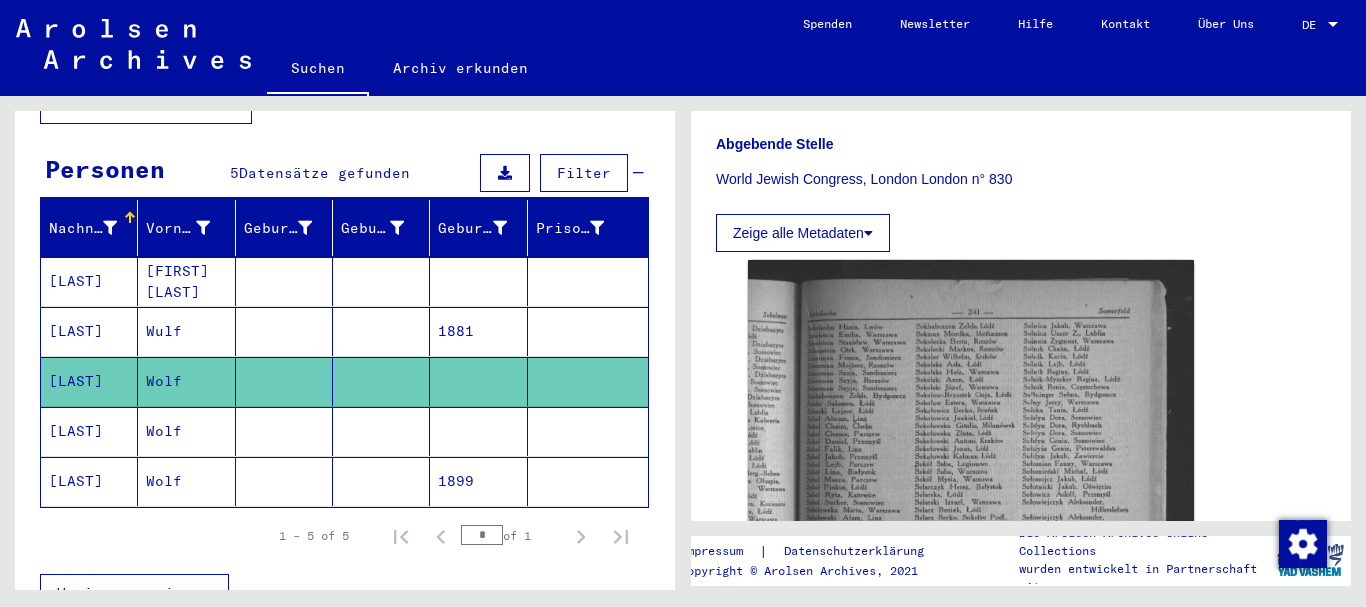 scroll, scrollTop: 600, scrollLeft: 0, axis: vertical 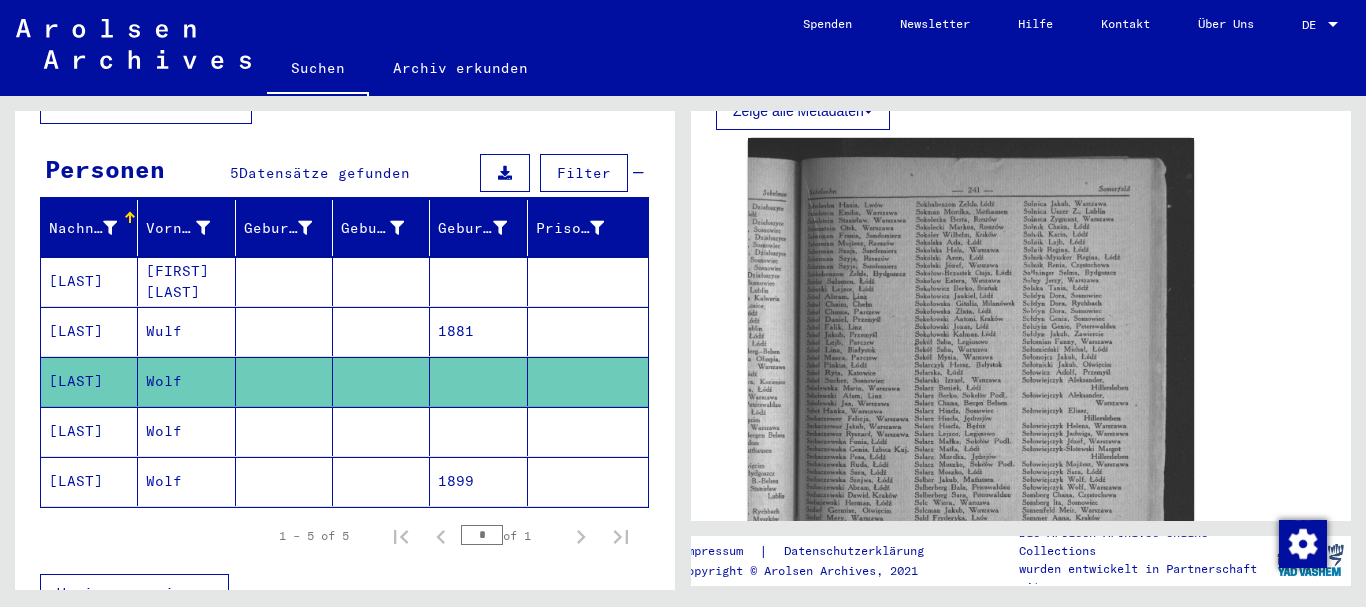 click at bounding box center (381, 331) 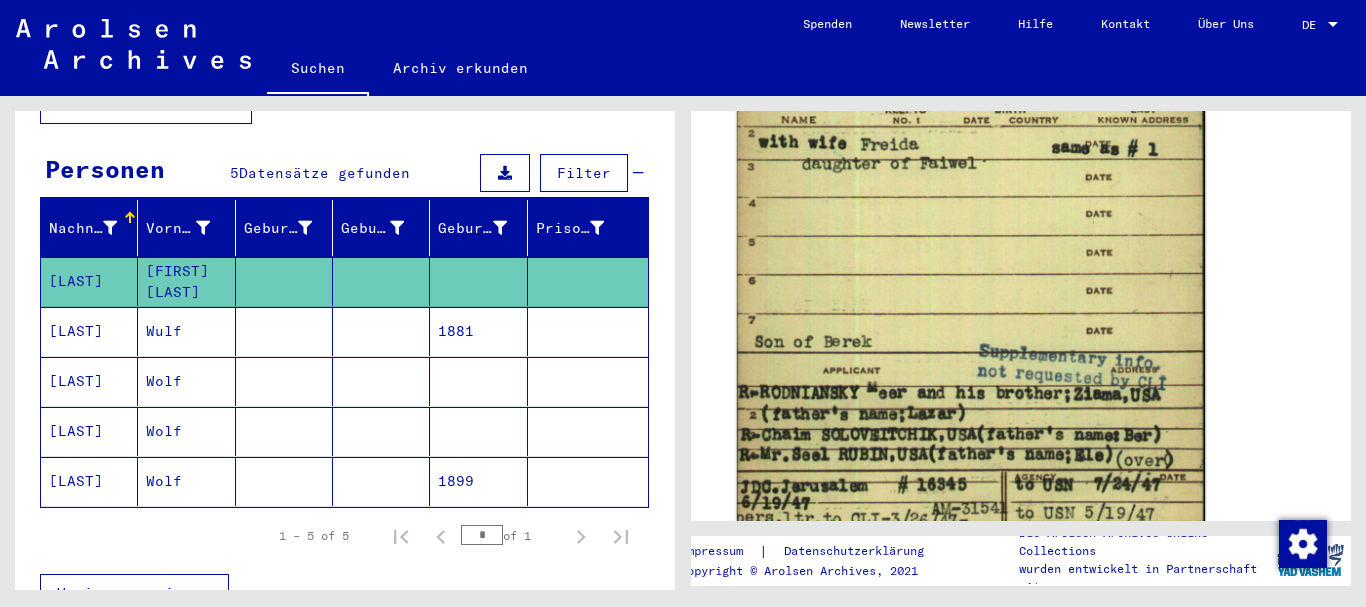 scroll, scrollTop: 1400, scrollLeft: 0, axis: vertical 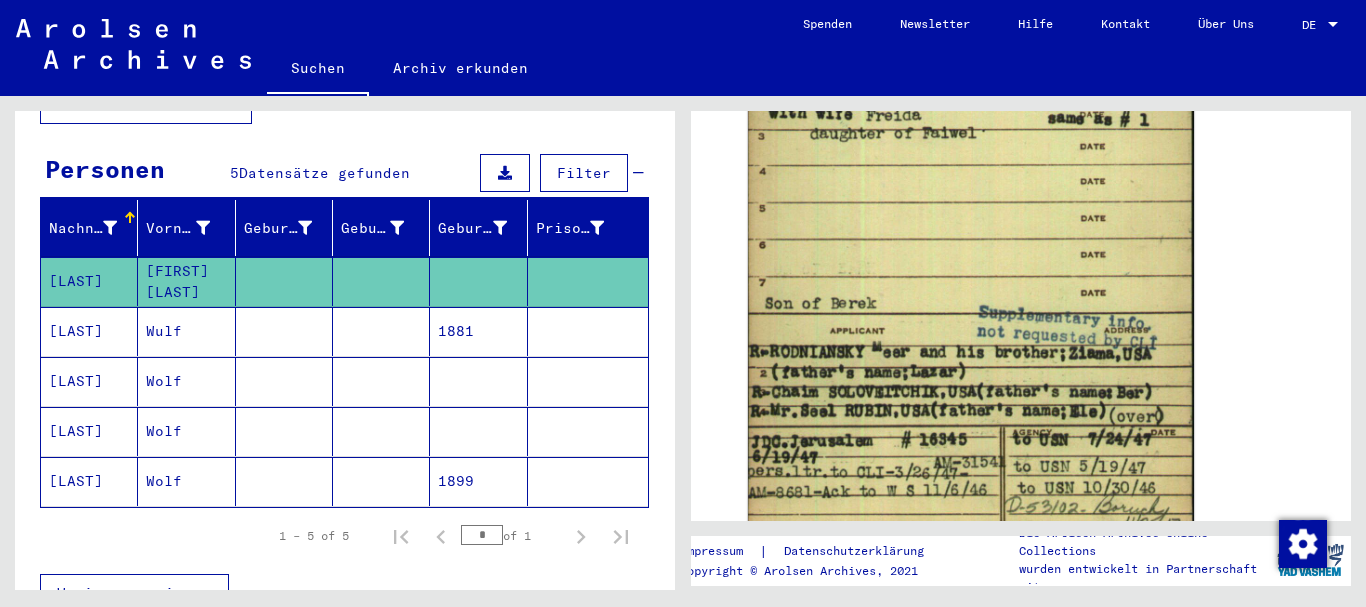 click on "1881" at bounding box center [478, 381] 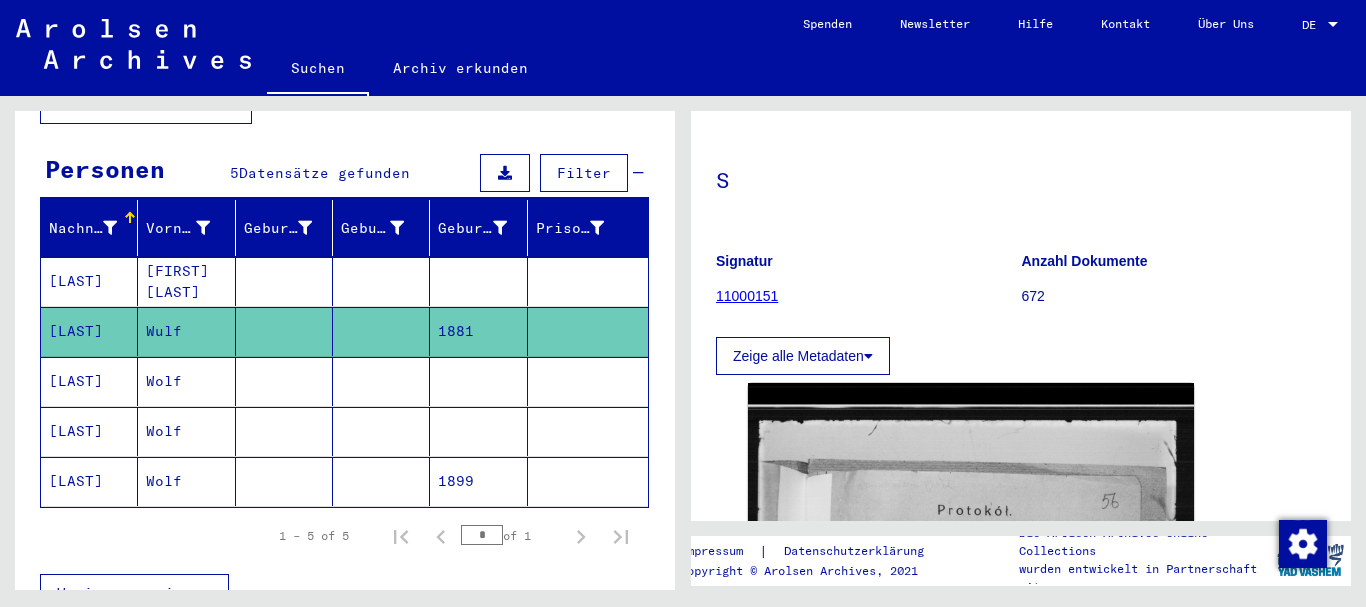 scroll, scrollTop: 400, scrollLeft: 0, axis: vertical 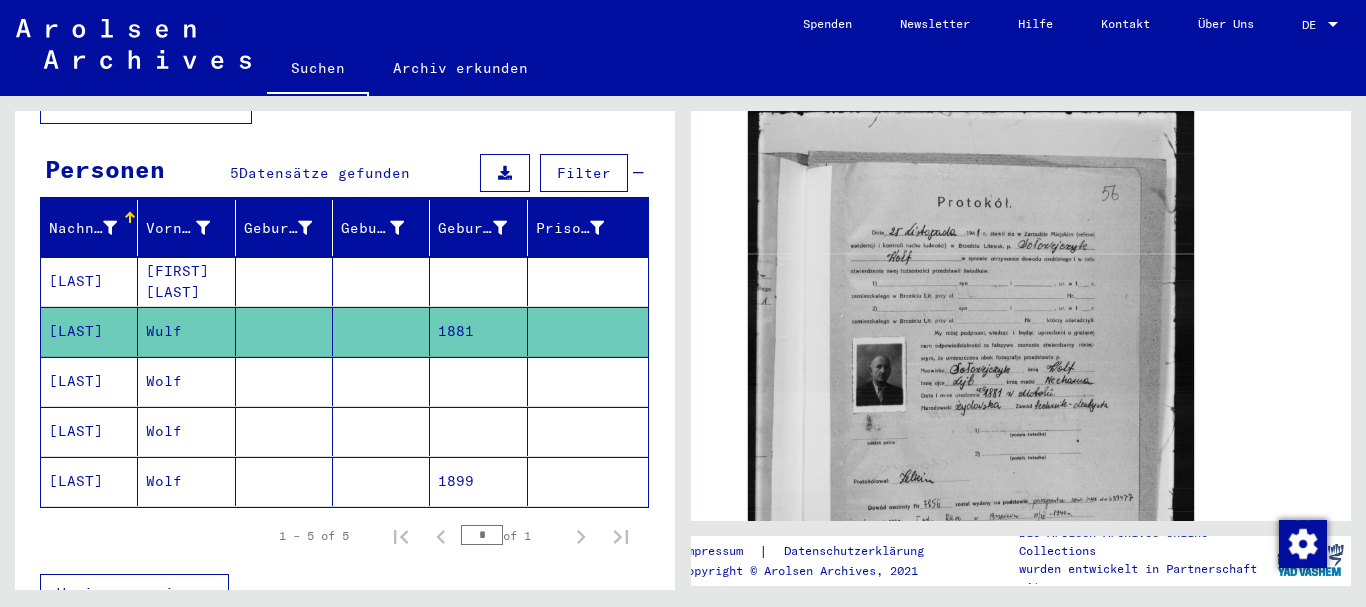 click at bounding box center (478, 431) 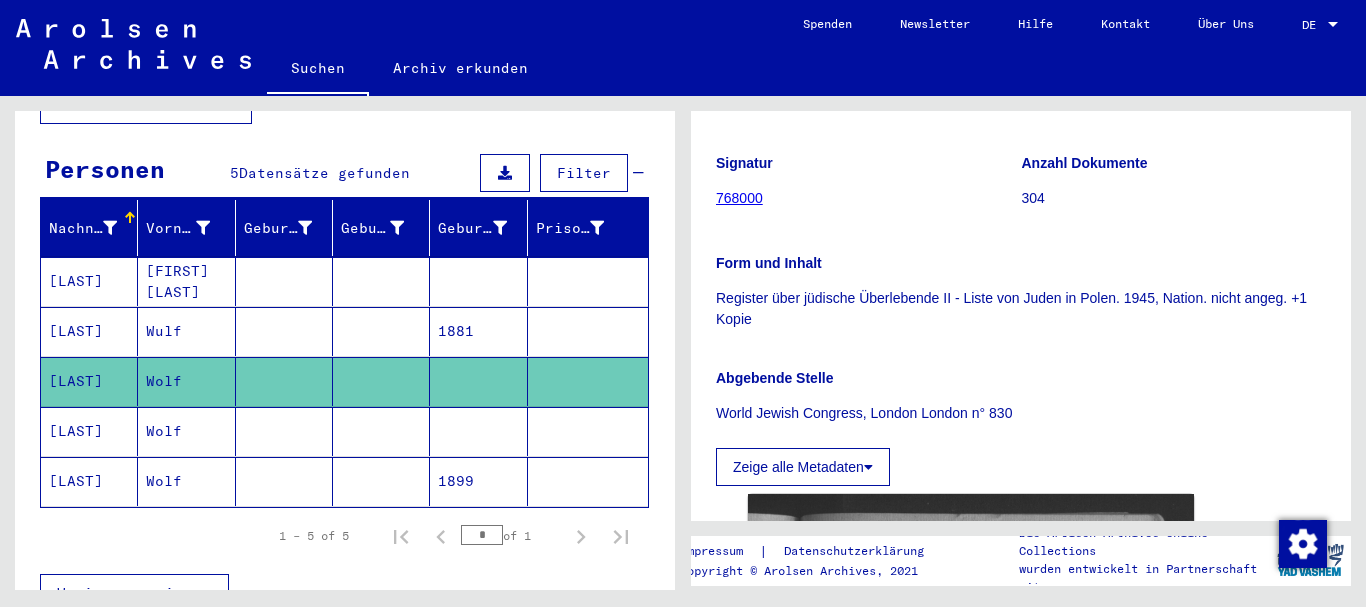 scroll, scrollTop: 600, scrollLeft: 0, axis: vertical 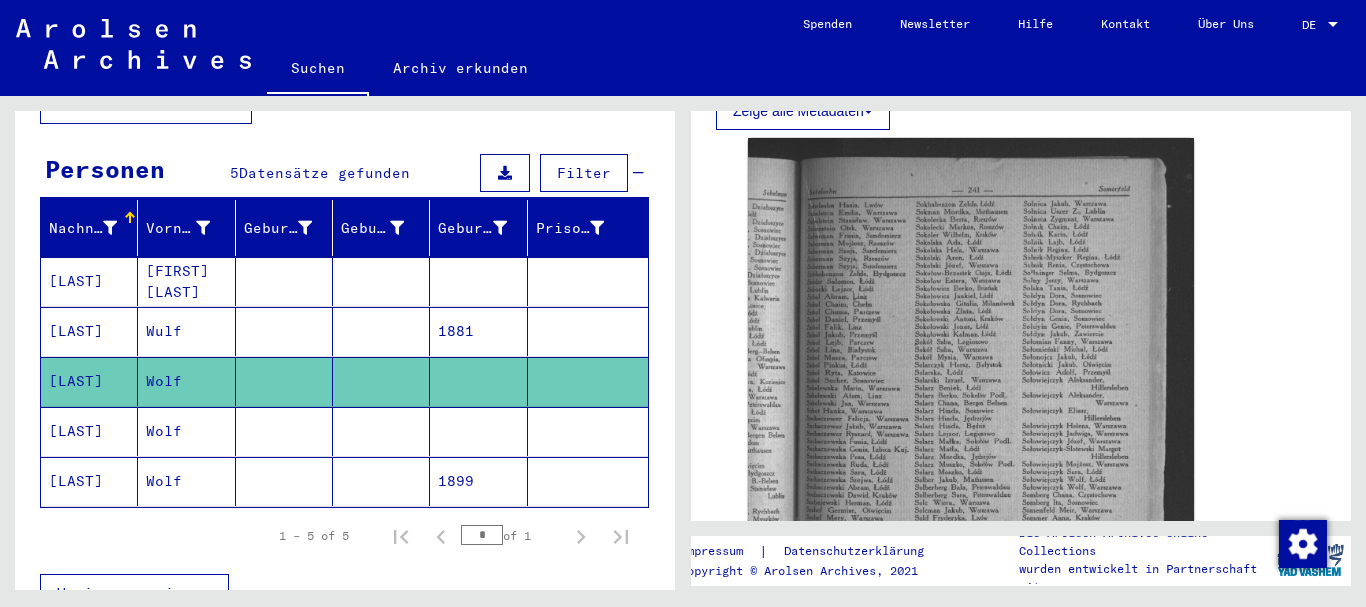click at bounding box center (381, 481) 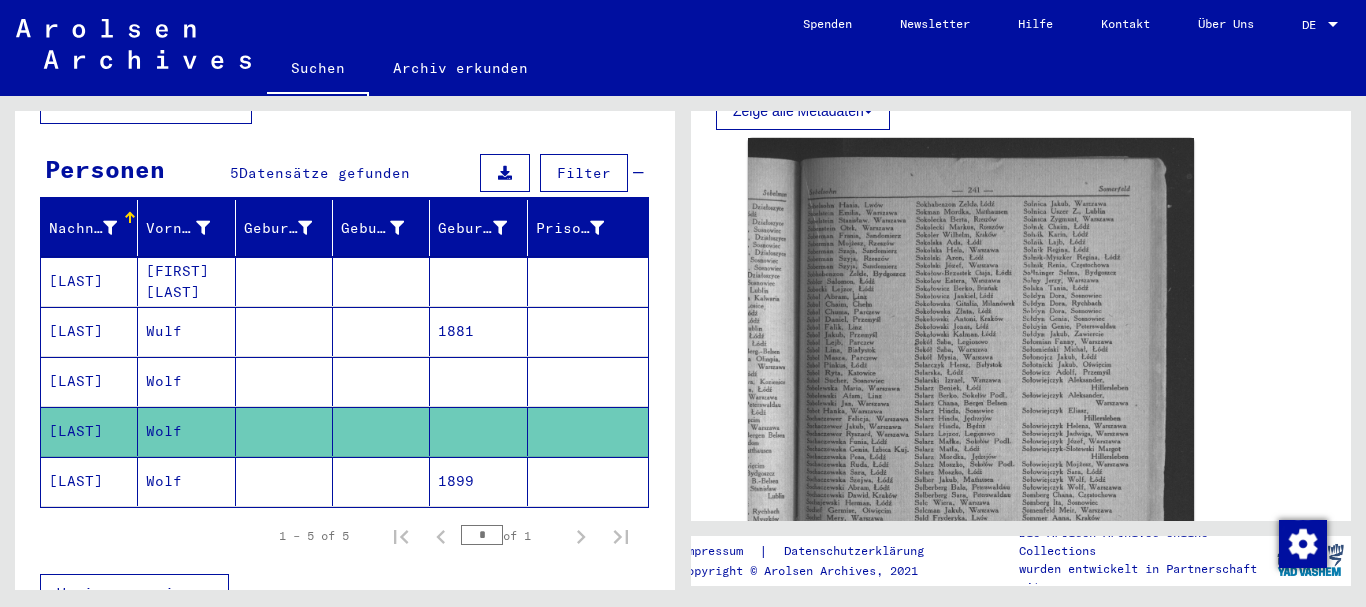 click 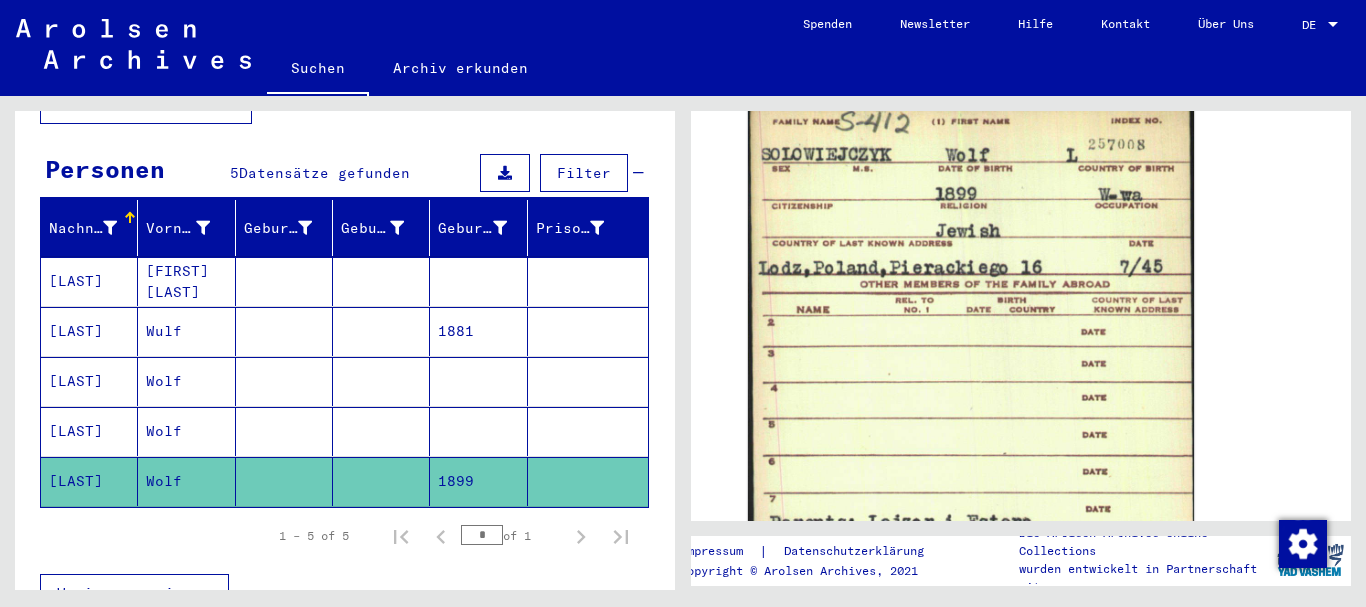 scroll, scrollTop: 1200, scrollLeft: 0, axis: vertical 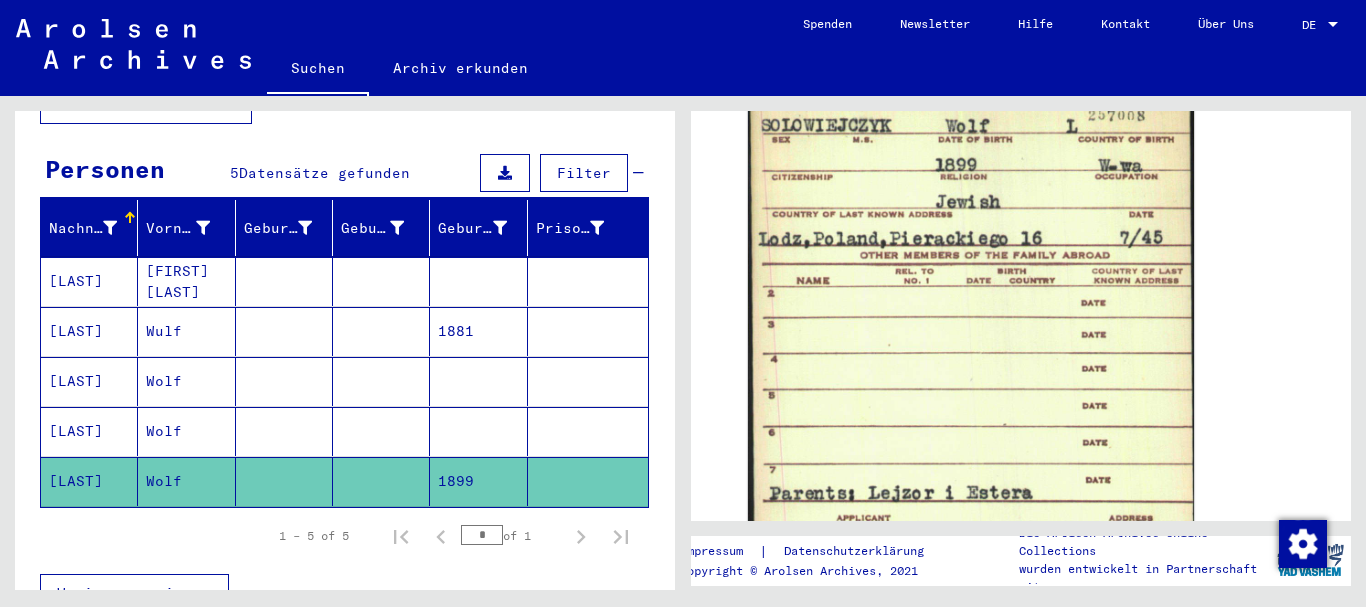 click at bounding box center [381, 481] 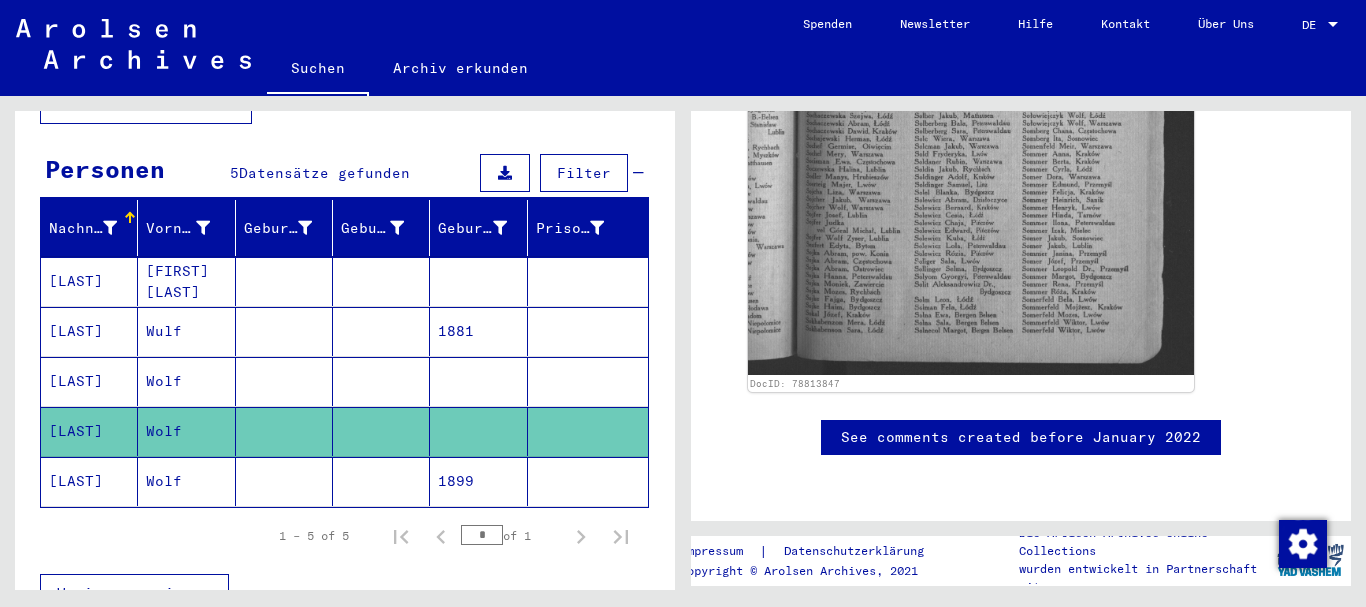 scroll, scrollTop: 1100, scrollLeft: 0, axis: vertical 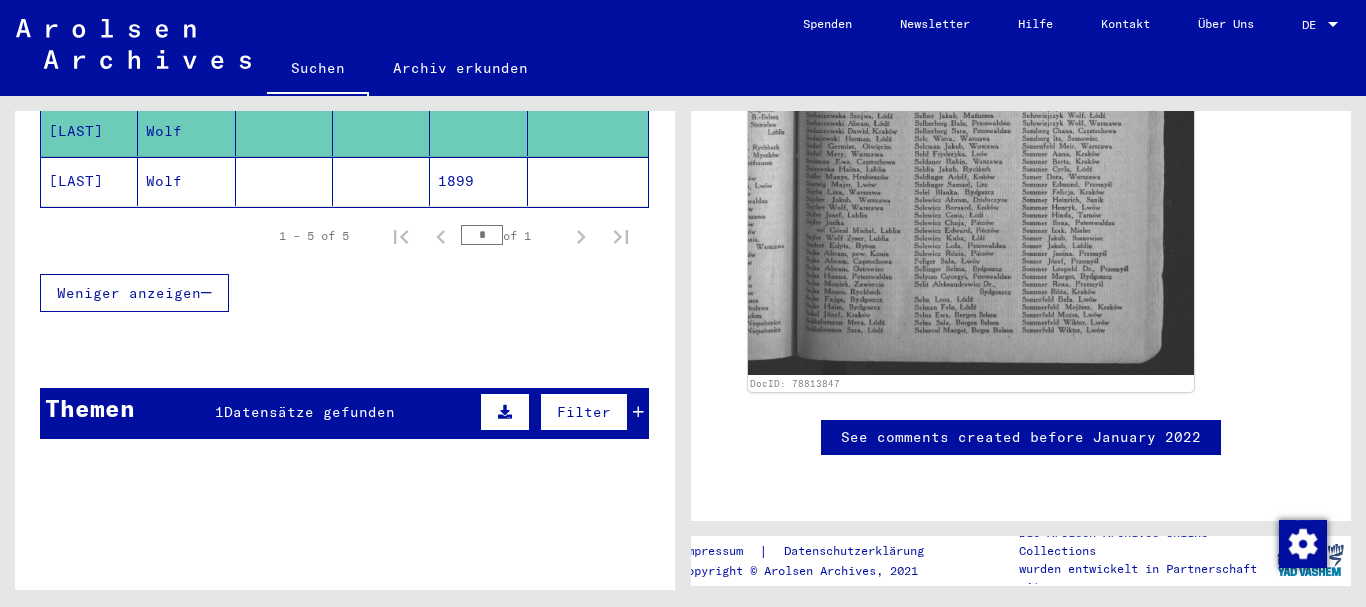 click on "Themen 1  Datensätze gefunden  Filter" at bounding box center [344, 413] 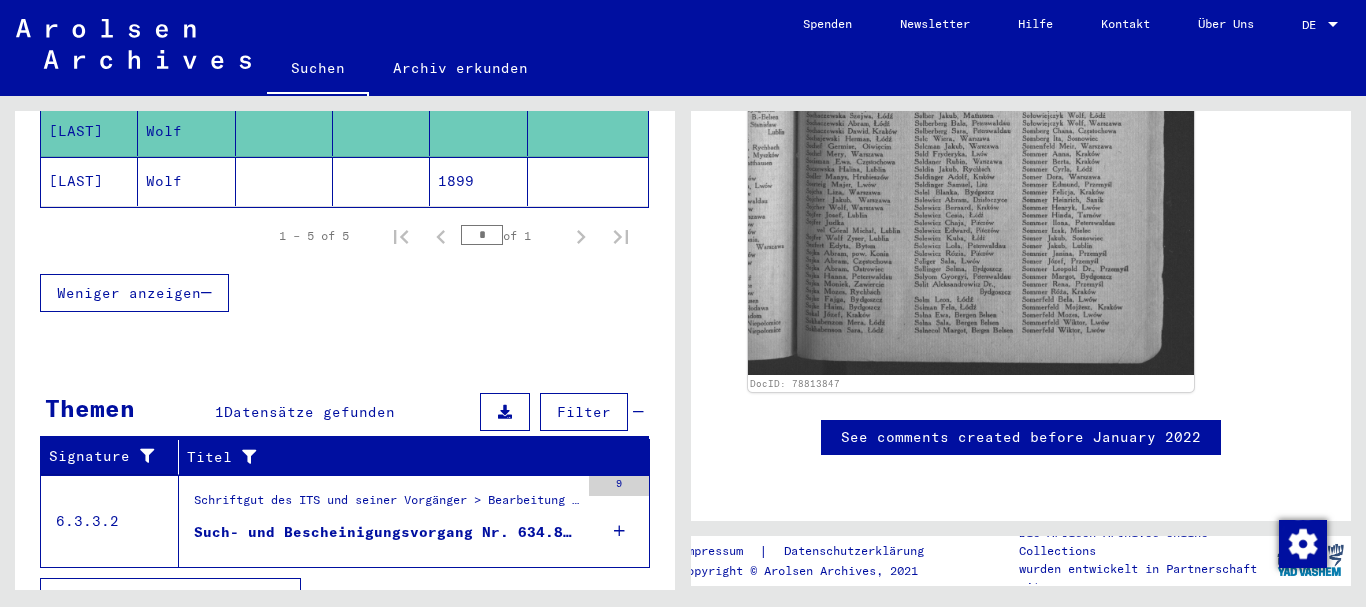 click on "Schriftgut des ITS und seiner Vorgänger > Bearbeitung von Anfragen > Fallbezogene Akten des ITS ab 1947 > T/D-Fallablage > Such- und Bescheinigungsvorgänge mit den (T/D-) Nummern von 500.000 bis 749.999 > Such- und Bescheinigungsvorgänge mit den (T/D-) Nummern von 634.500 bis 634.999" at bounding box center (386, 505) 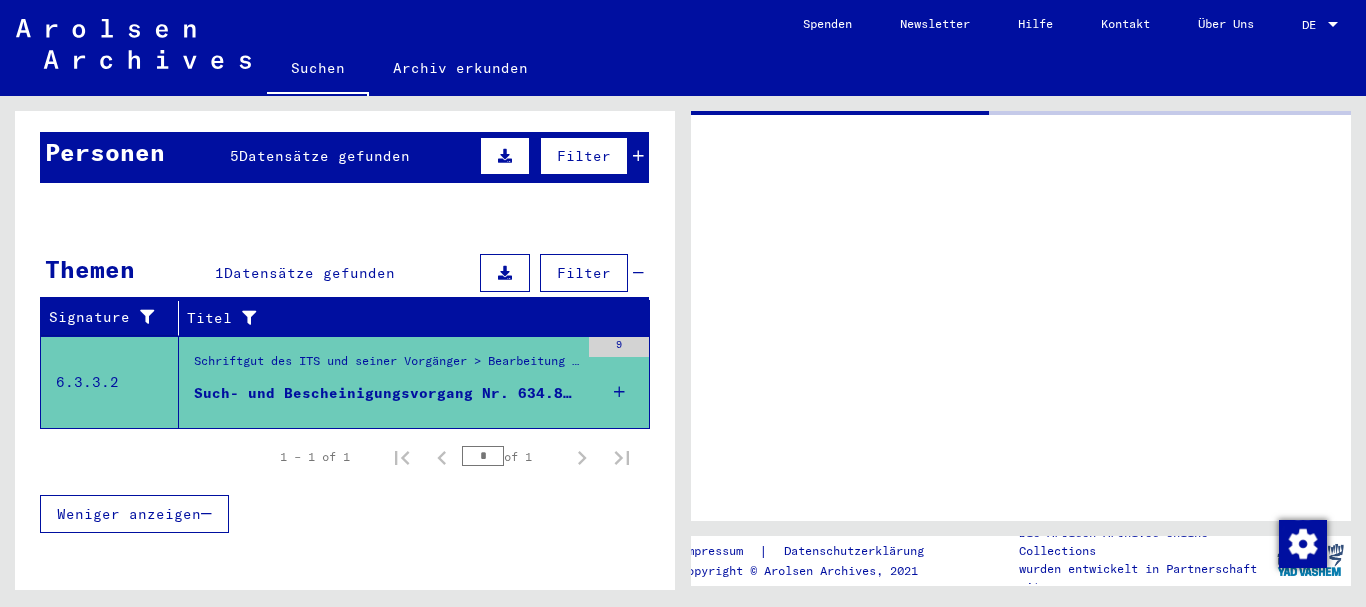scroll, scrollTop: 165, scrollLeft: 0, axis: vertical 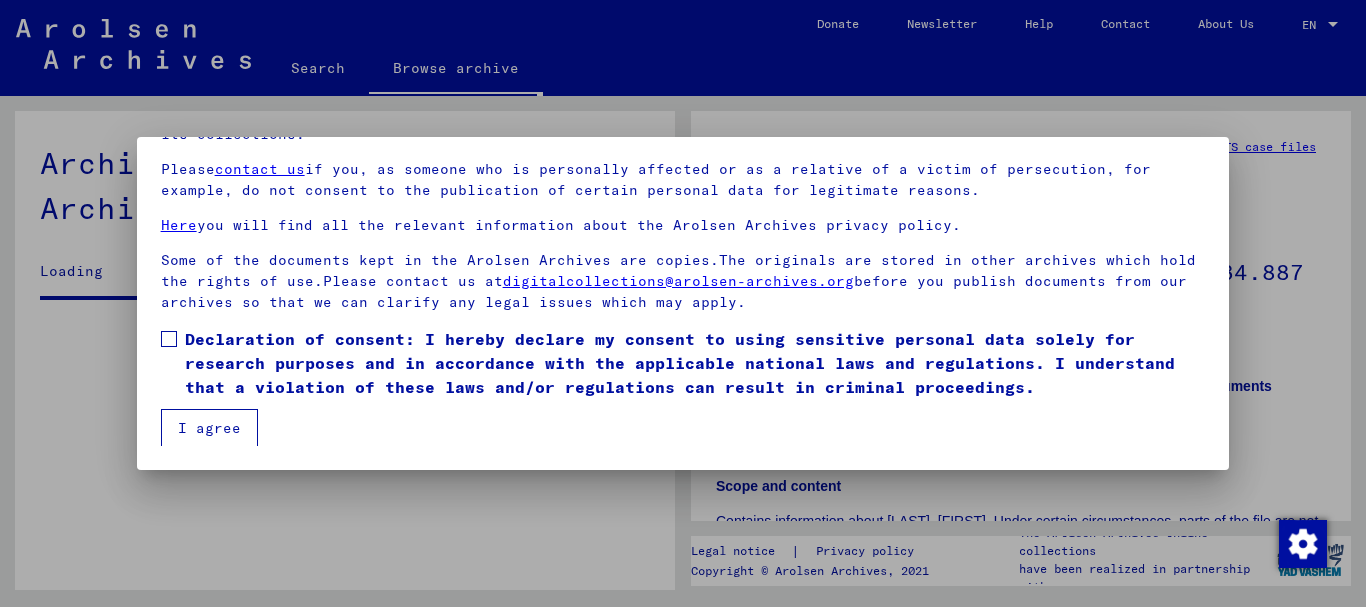 click on "Declaration of consent: I hereby declare my consent to using sensitive personal data solely for research purposes and in accordance with the applicable national laws and regulations. I understand that a violation of these laws and/or regulations can result in criminal proceedings." at bounding box center [695, 363] 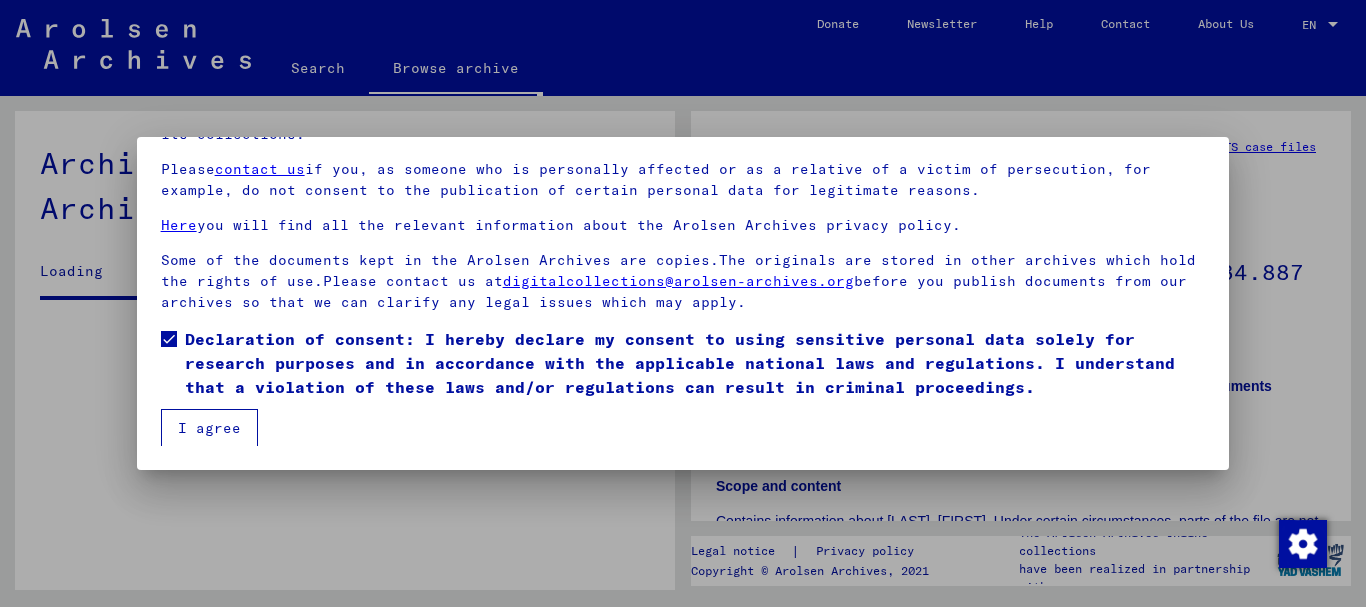 click on "I agree" at bounding box center [209, 428] 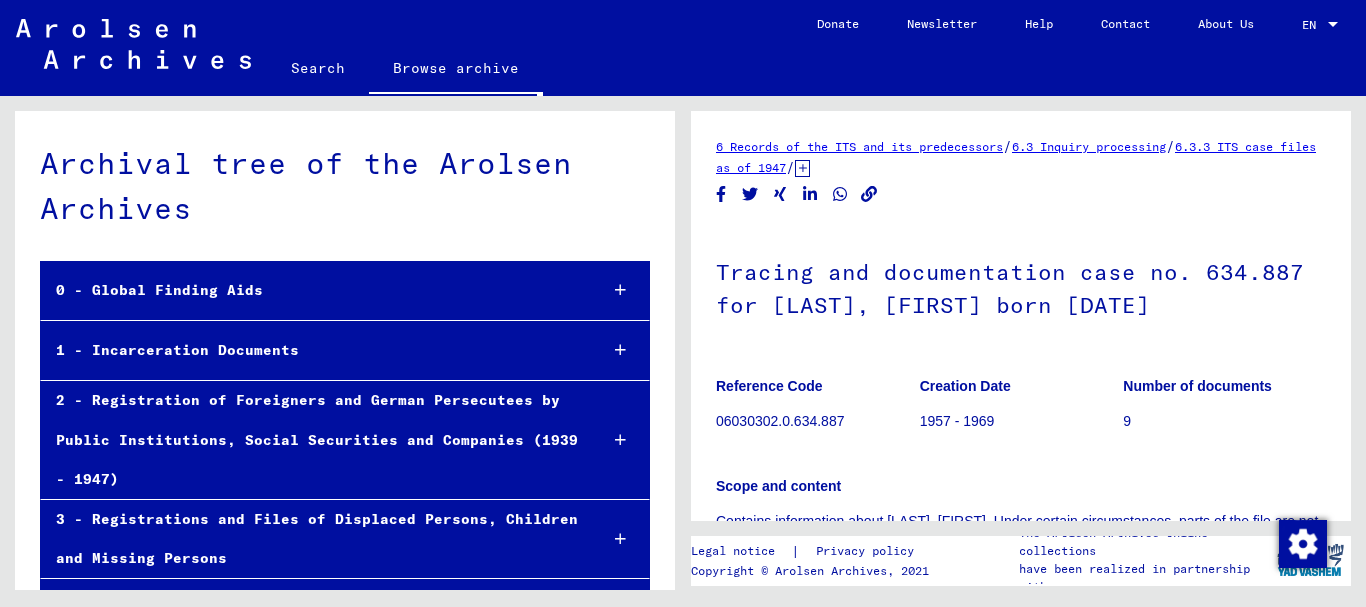 scroll, scrollTop: 60174, scrollLeft: 0, axis: vertical 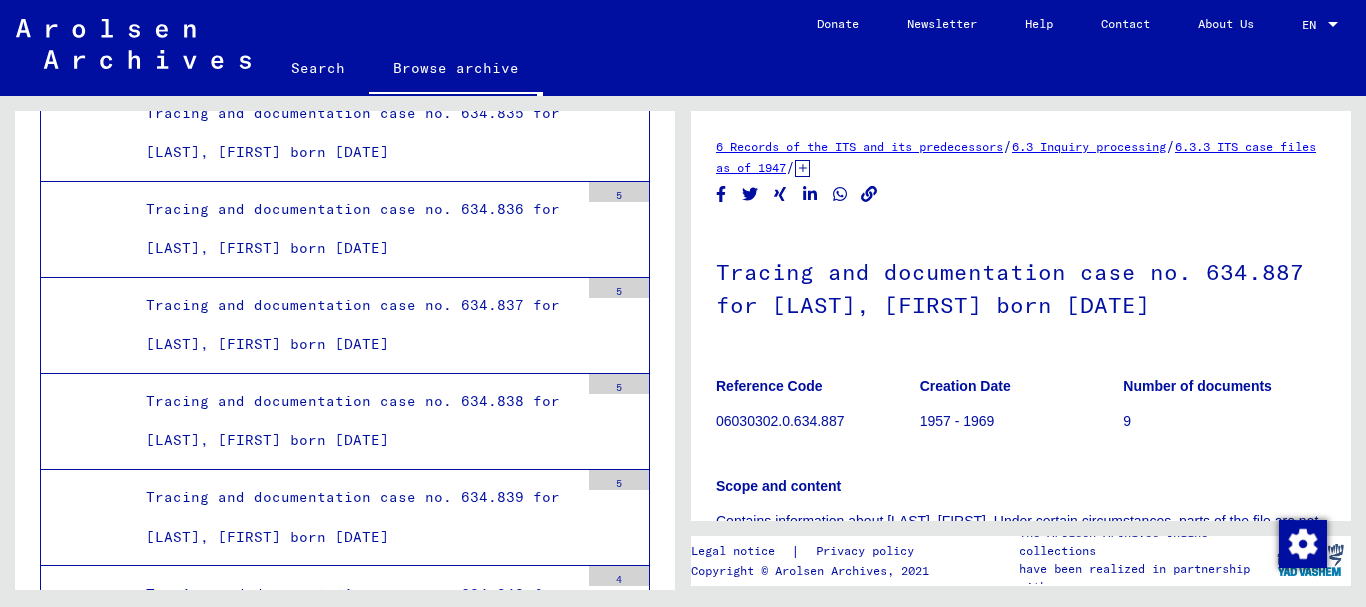 click on "Records of the ITS and its predecessors / Inquiry processing / ITS case files as of 1947 / Repository of T/D cases / Tracing and documentation cases with (T/D) numbers between 500.000 and 749.999 / Tracing and documentation cases with (T/D) numbers between 634.500 and 634.999 / Tracing and documentation case no. 634.887 for [LAST], [FIRST] born [DATE] Reference Code 06030302.0.634.887 Creation Date 1957 - 1969 Number of documents 9 Scope and content Contains information about [LAST], [FIRST]. Under certain circumstances, parts of the file are not displayed for data protection reasons. In such cases, please contact the Arolsen Archives. See comments created before January 2022 Legal notice | Privacy policy Copyright © Arolsen Archives, 2021 The Arolsen Archives online collections have been realized in partnership with" 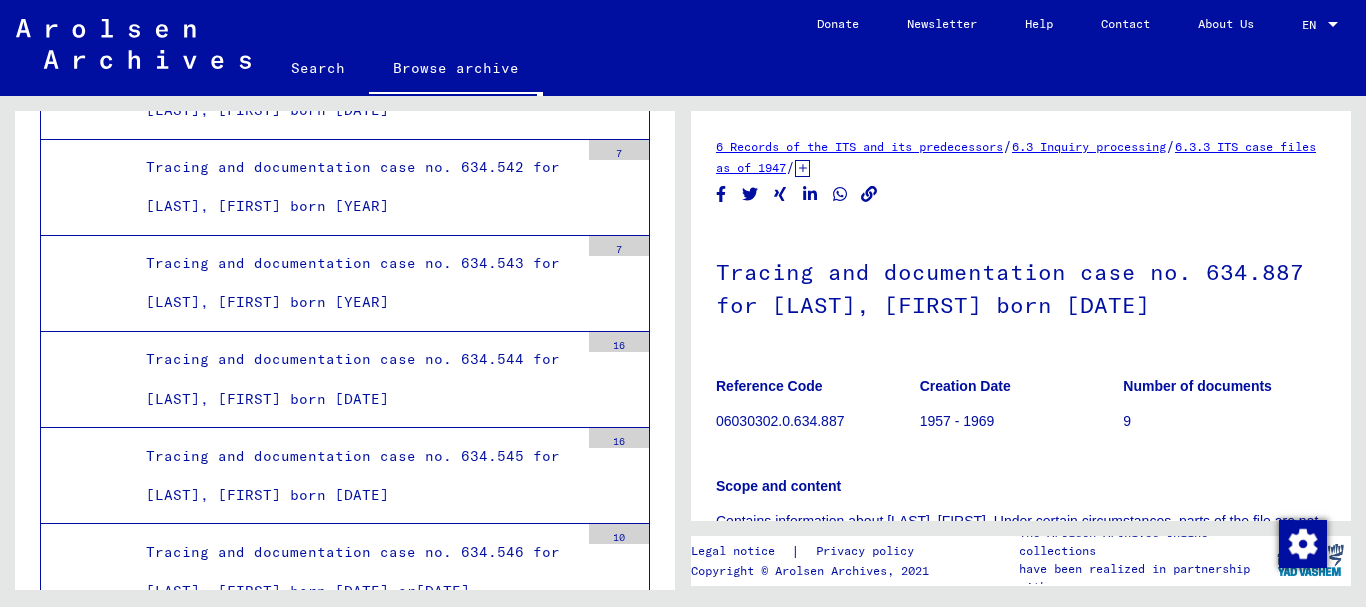 scroll, scrollTop: 0, scrollLeft: 0, axis: both 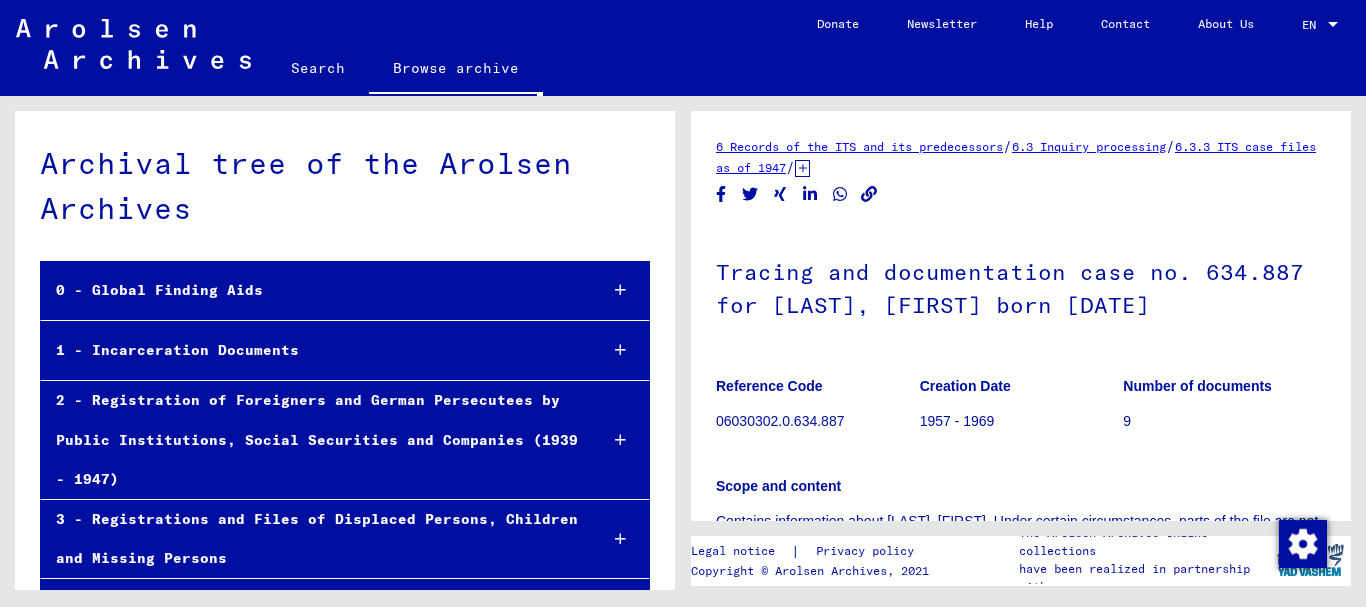 click on "Browse archive" 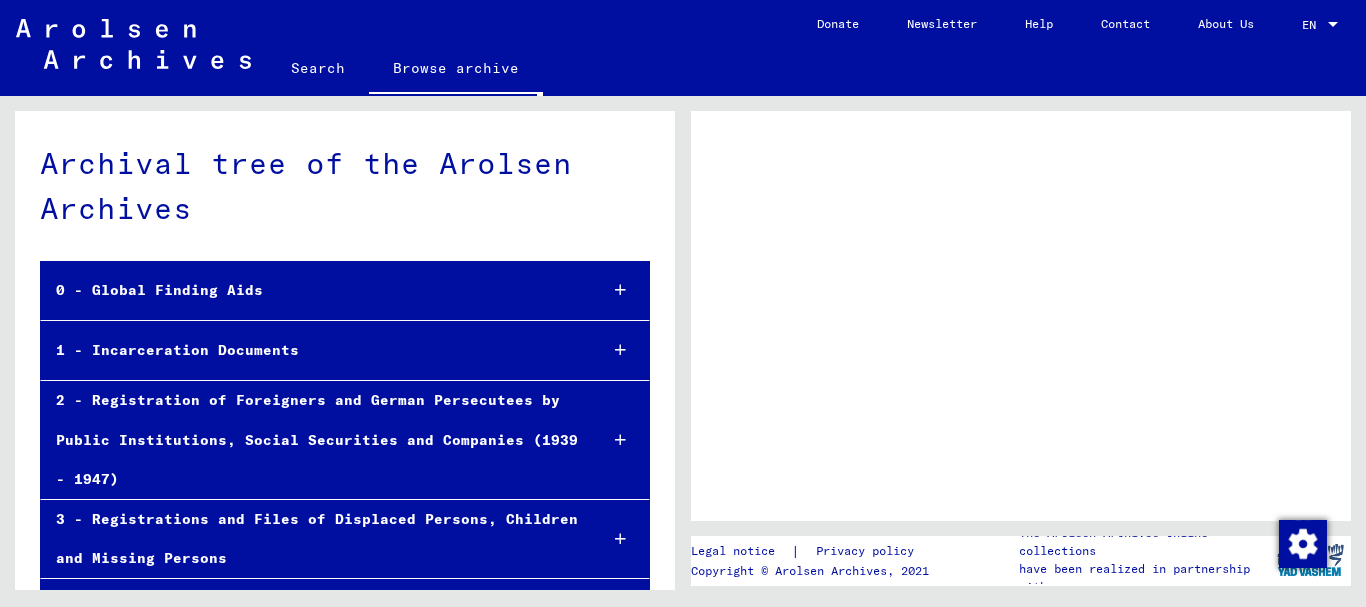 click on "Search" 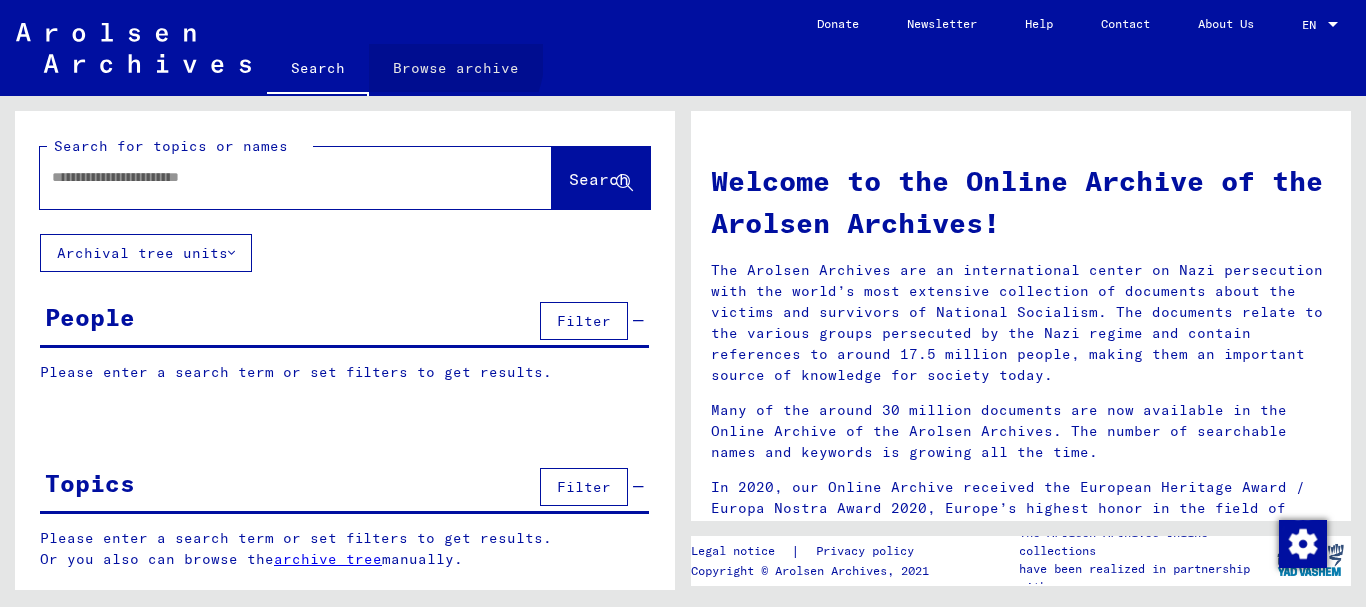 click on "Browse archive" 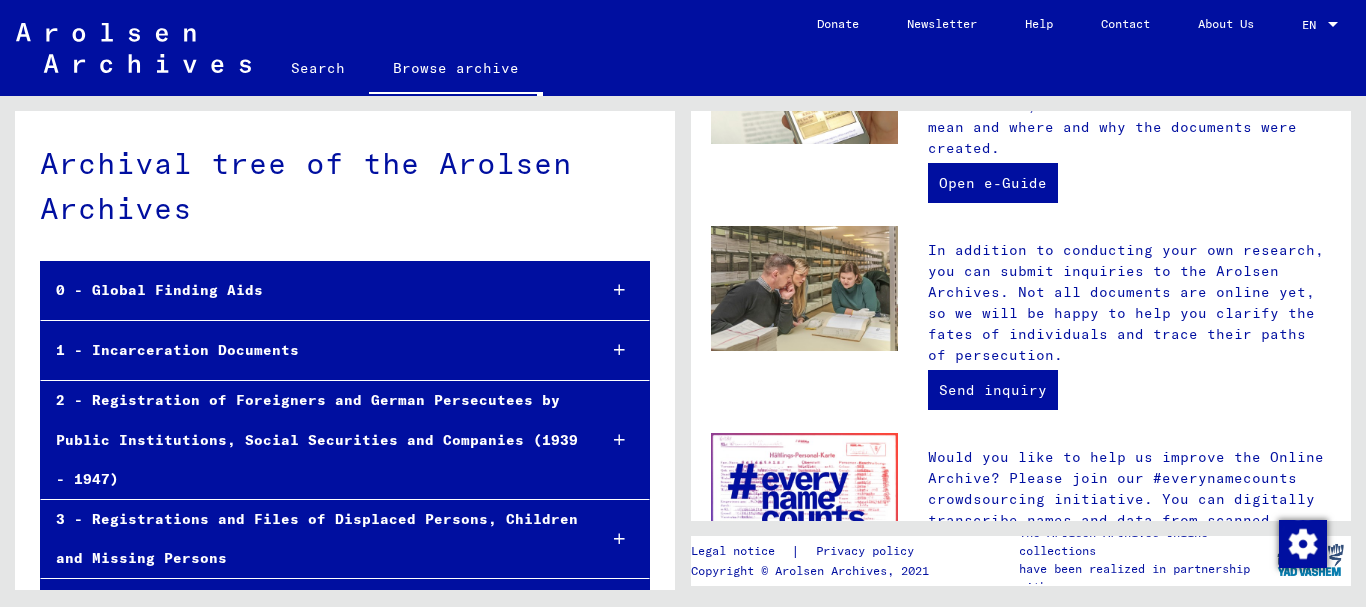 scroll, scrollTop: 889, scrollLeft: 0, axis: vertical 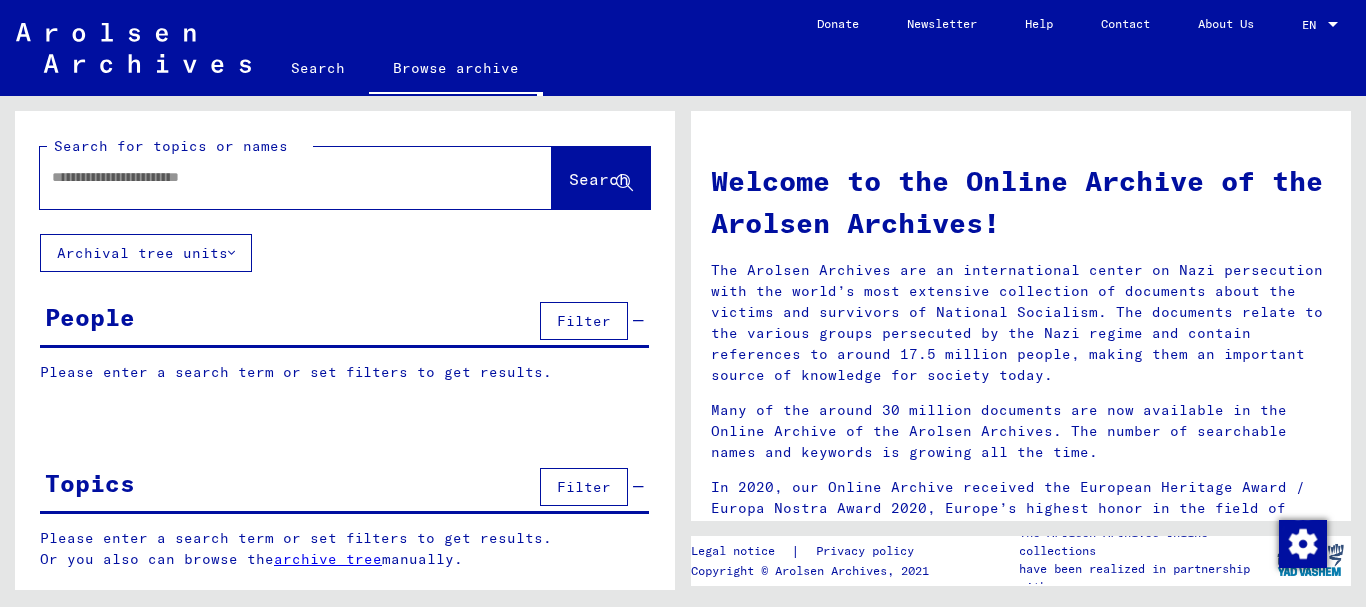 click 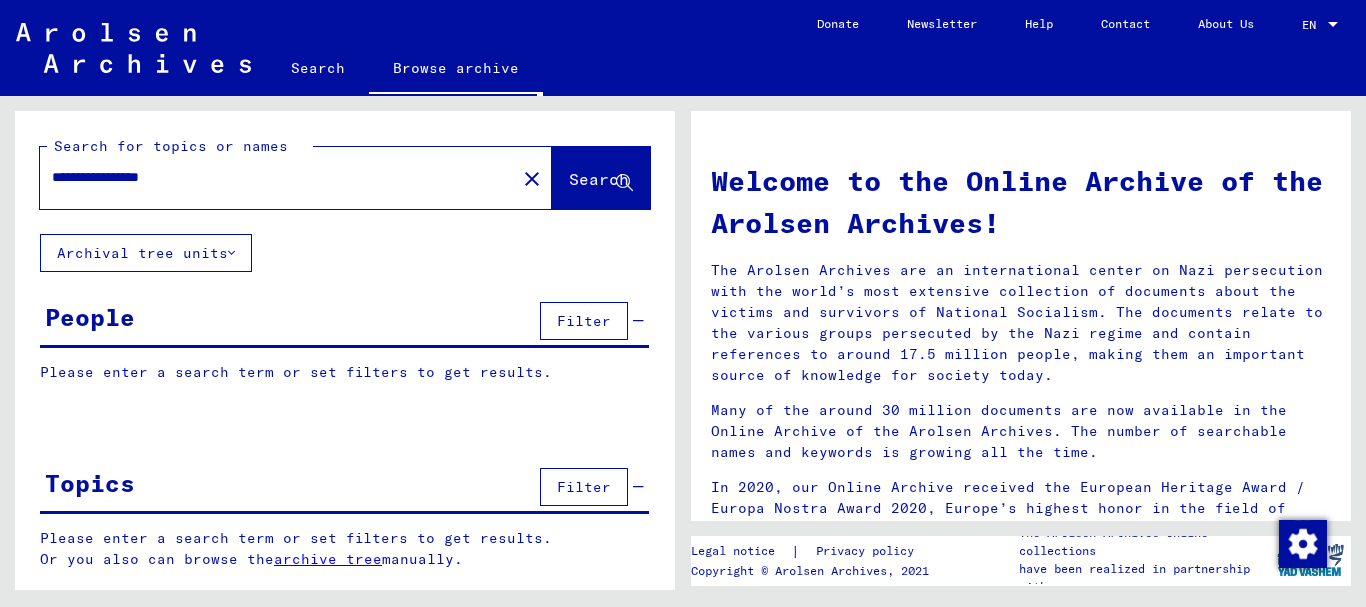 type on "**********" 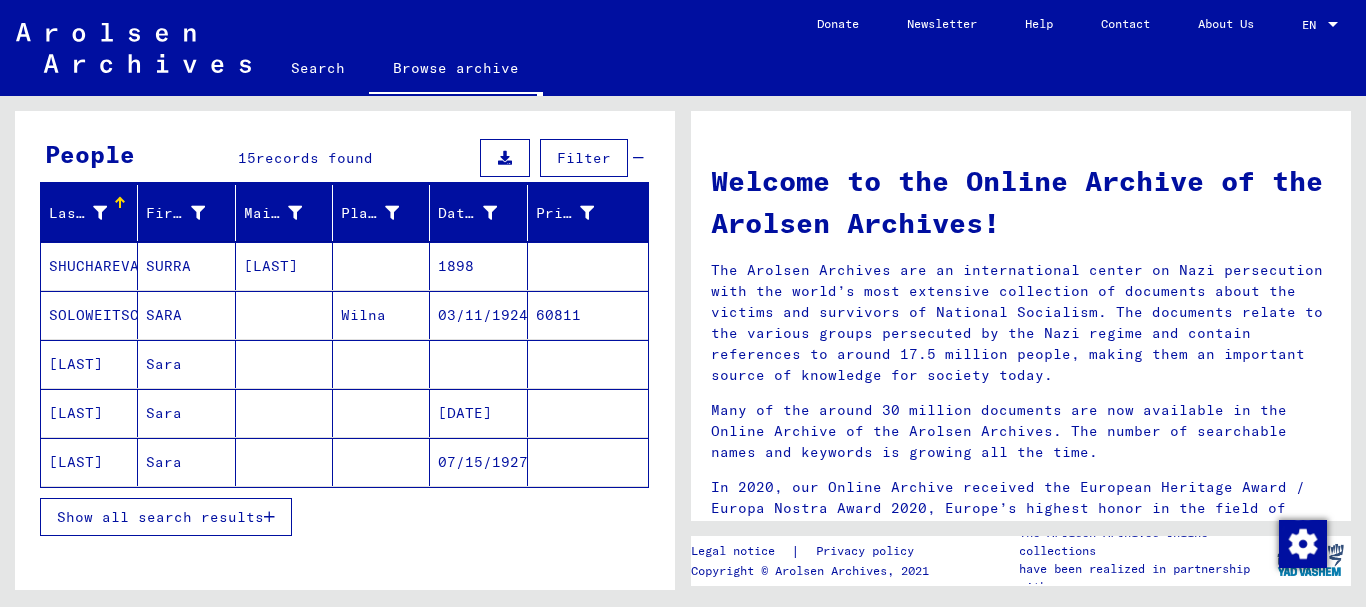 scroll, scrollTop: 200, scrollLeft: 0, axis: vertical 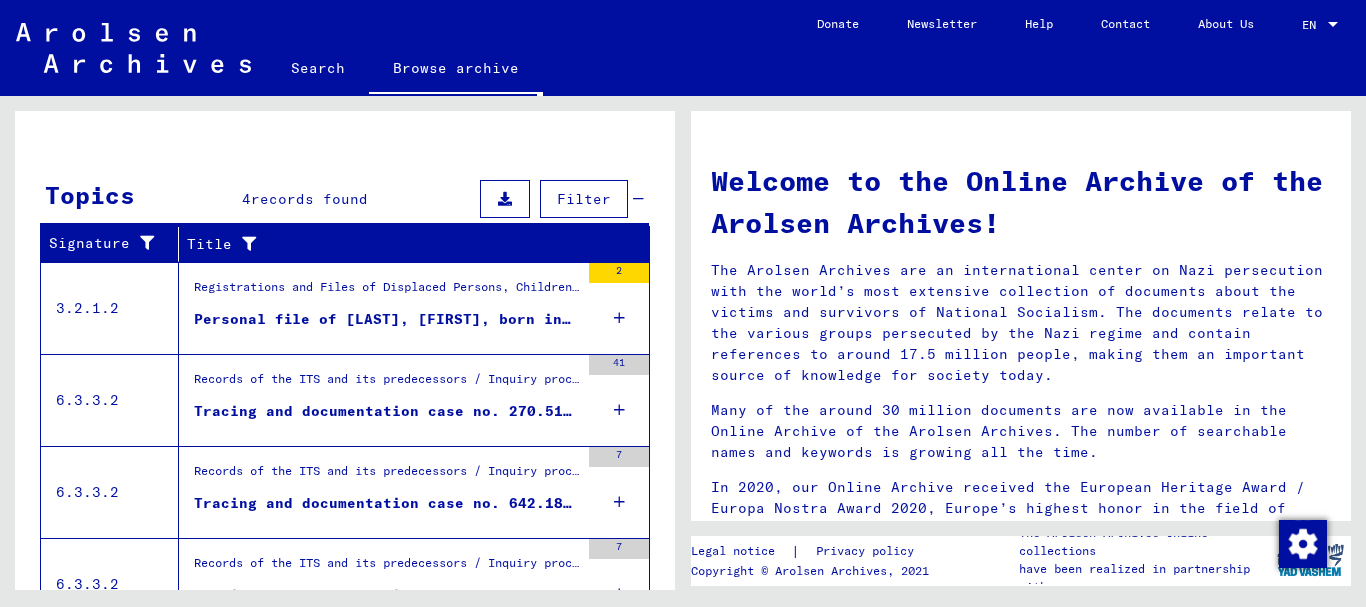 click on "Registrations and Files of Displaced Persons, Children and Missing Persons / Relief Programs of Various Organizations / IRO “Care and Maintenance” Program / CM/1 Files originating in Italy / CM/1 files from Italy  A-Z / Files with names from SMID" at bounding box center [386, 292] 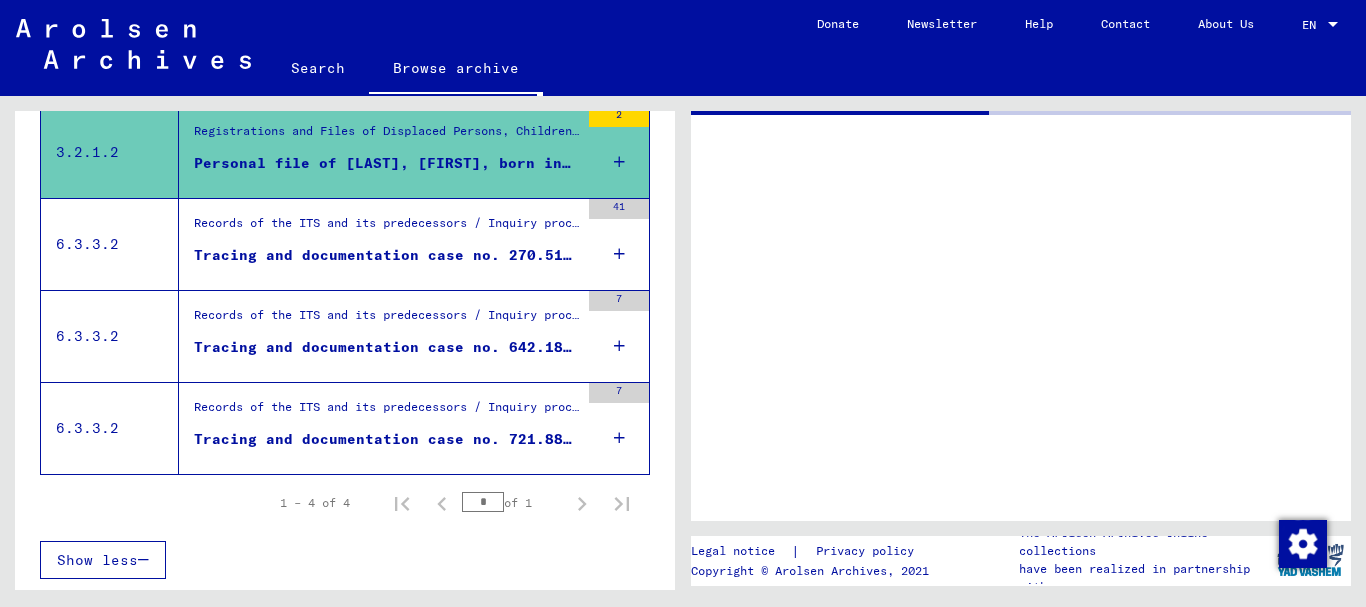 scroll, scrollTop: 395, scrollLeft: 0, axis: vertical 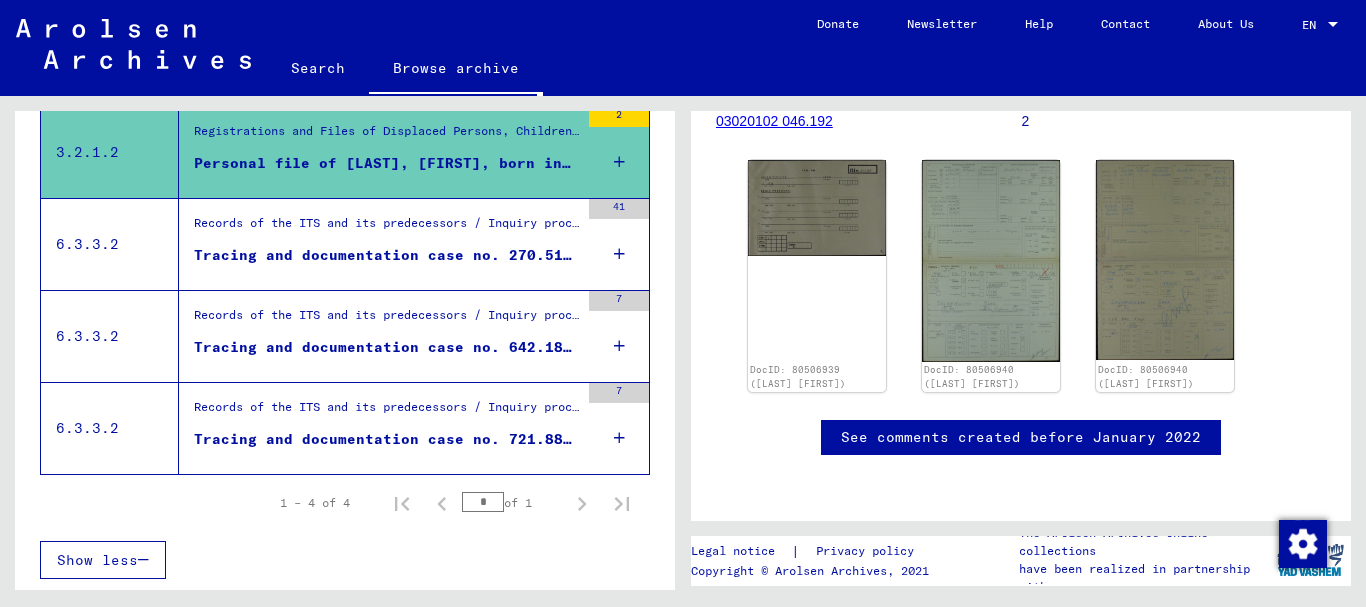 click on "Records of the ITS and its predecessors / Inquiry processing / ITS case files as of 1947 / Repository of T/D cases / Tracing and documentation cases with (T/D) numbers between 250.000 and 499.999 / Tracing and documentation cases with (T/D) numbers between 270.500 and 270.999" at bounding box center [386, 228] 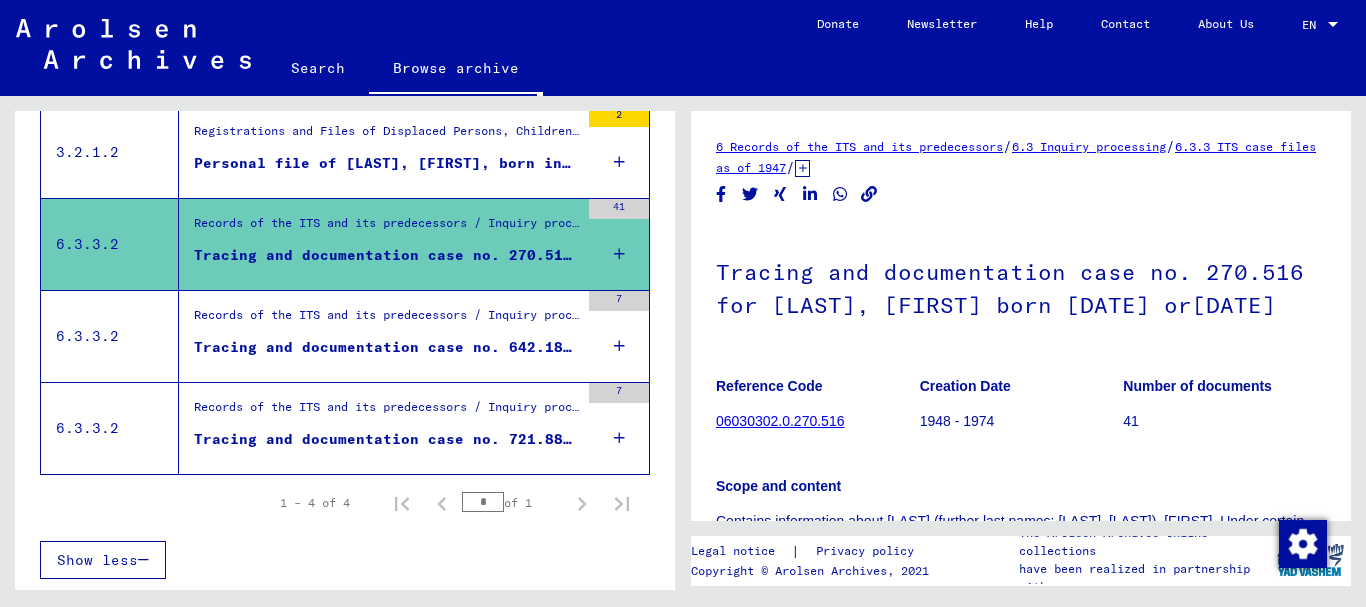 scroll, scrollTop: 0, scrollLeft: 0, axis: both 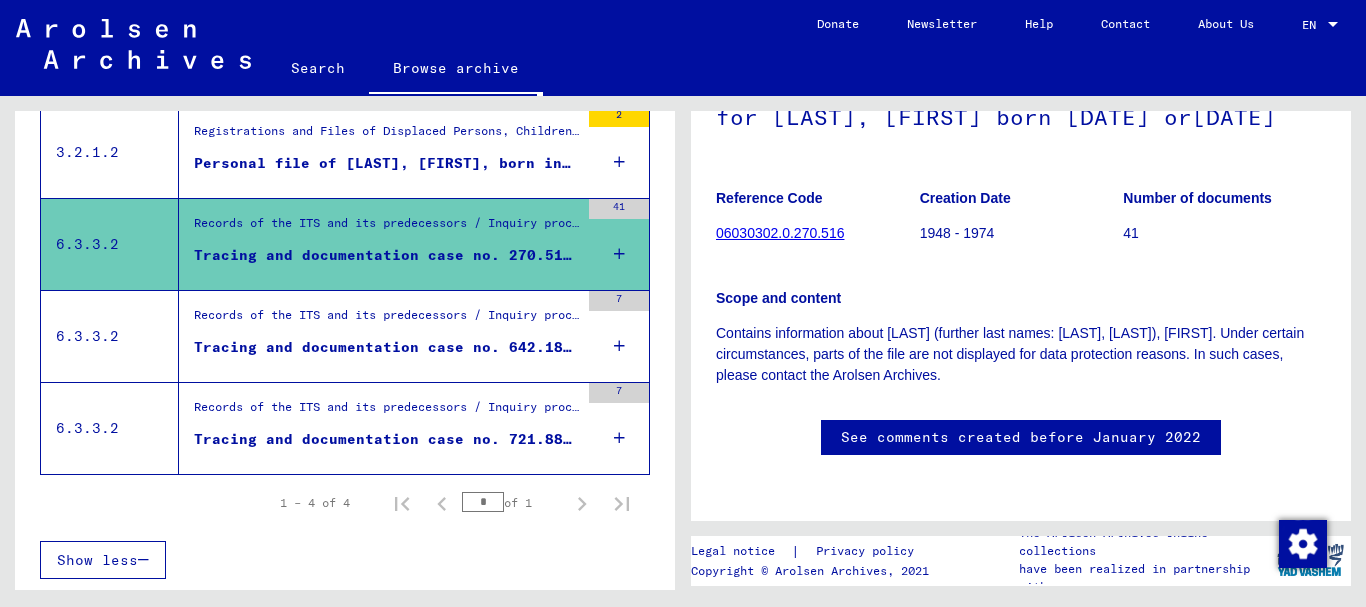 click on "Records of the ITS and its predecessors / Inquiry processing / ITS case files as of 1947 / Repository of T/D cases / Tracing and documentation cases with (T/D) numbers between 500.000 and 749.999 / Tracing and documentation cases with (T/D) numbers between 642.000 and 642.499" at bounding box center (386, 320) 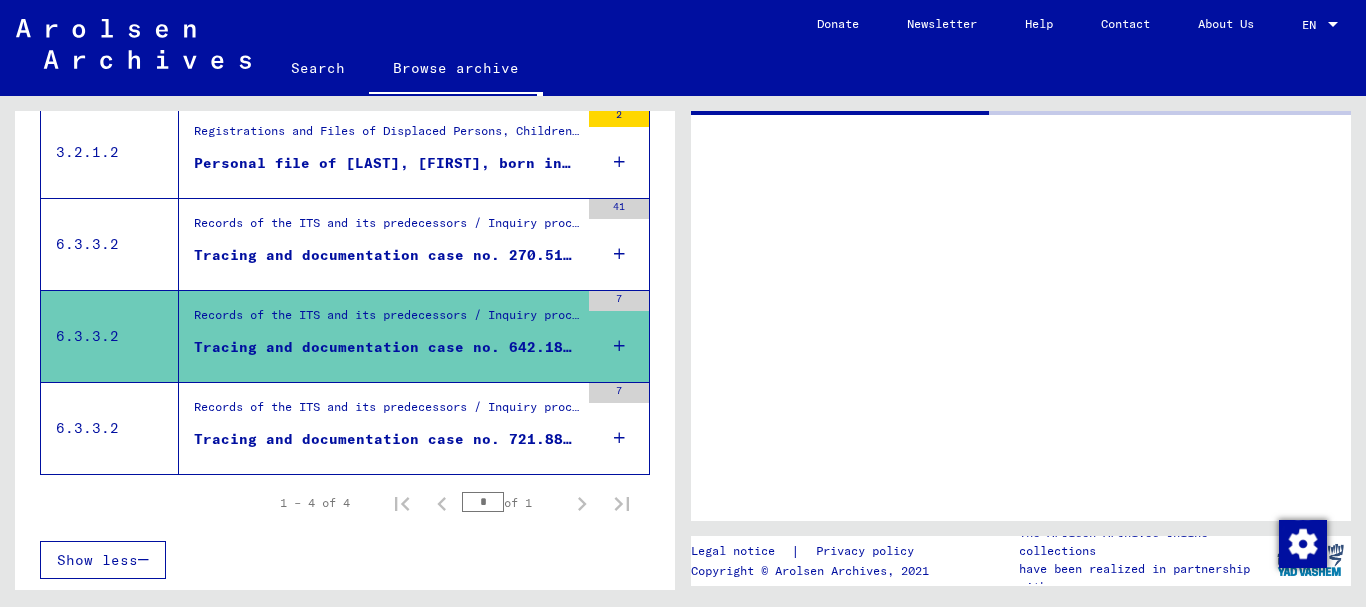 scroll, scrollTop: 0, scrollLeft: 0, axis: both 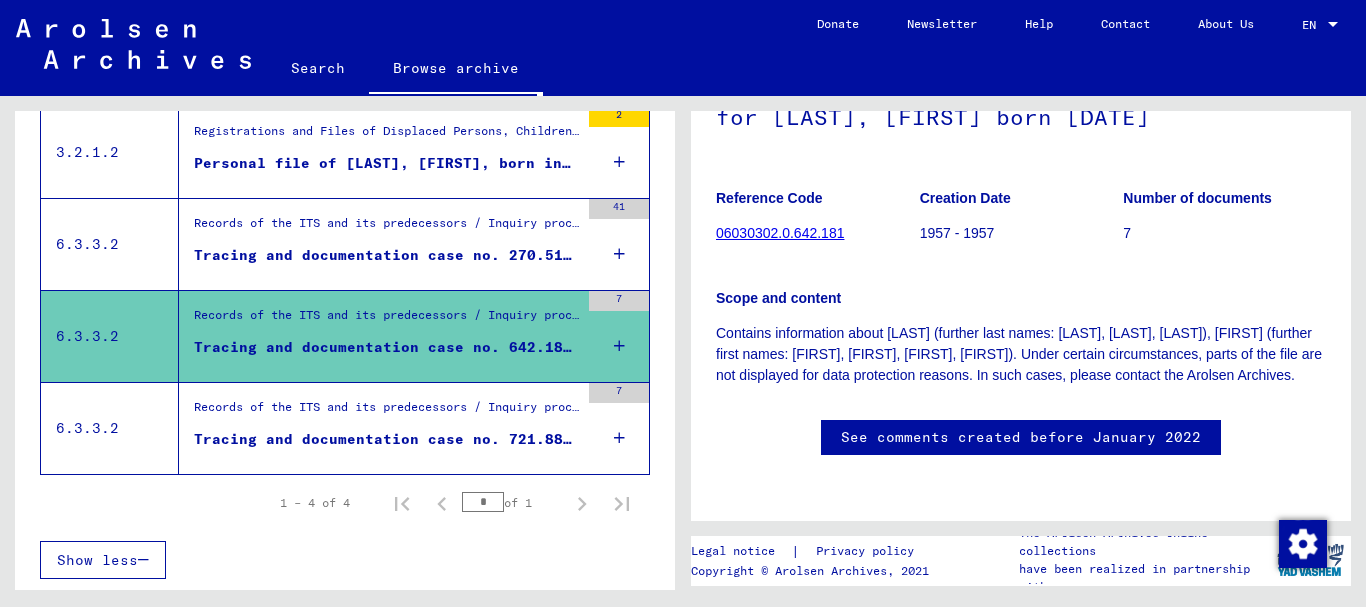 click on "Tracing and documentation case no. 721.881 for [LAST], [FIRST] born [DATE]" at bounding box center (386, 439) 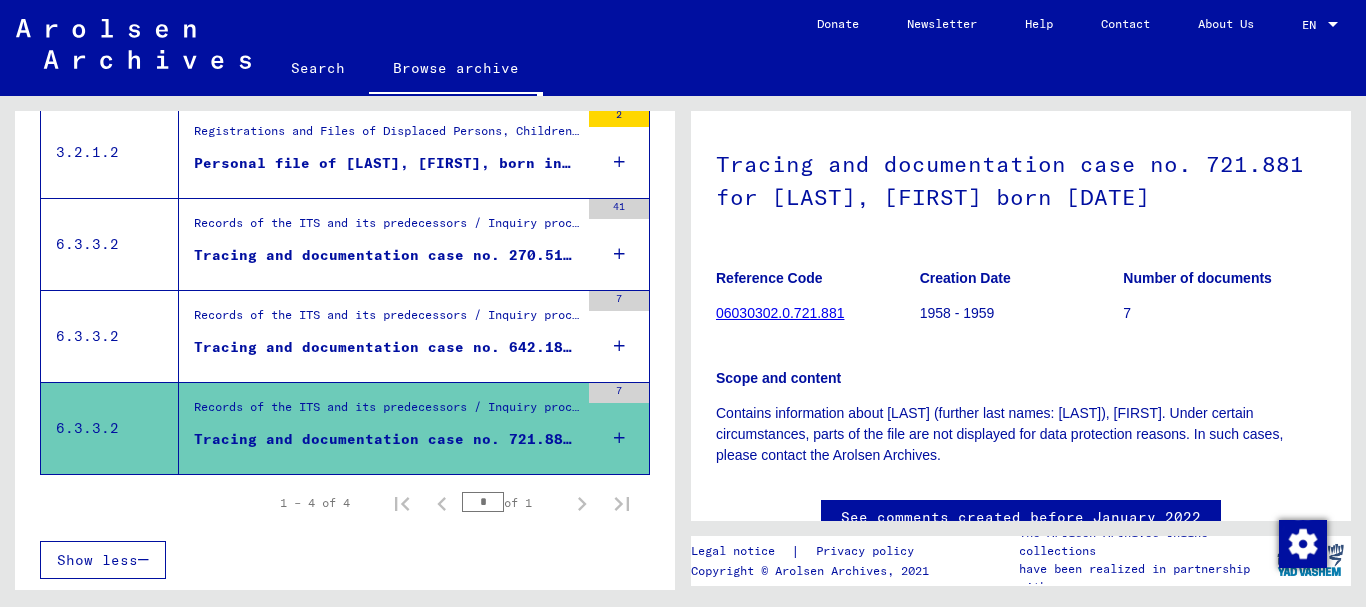 scroll, scrollTop: 221, scrollLeft: 0, axis: vertical 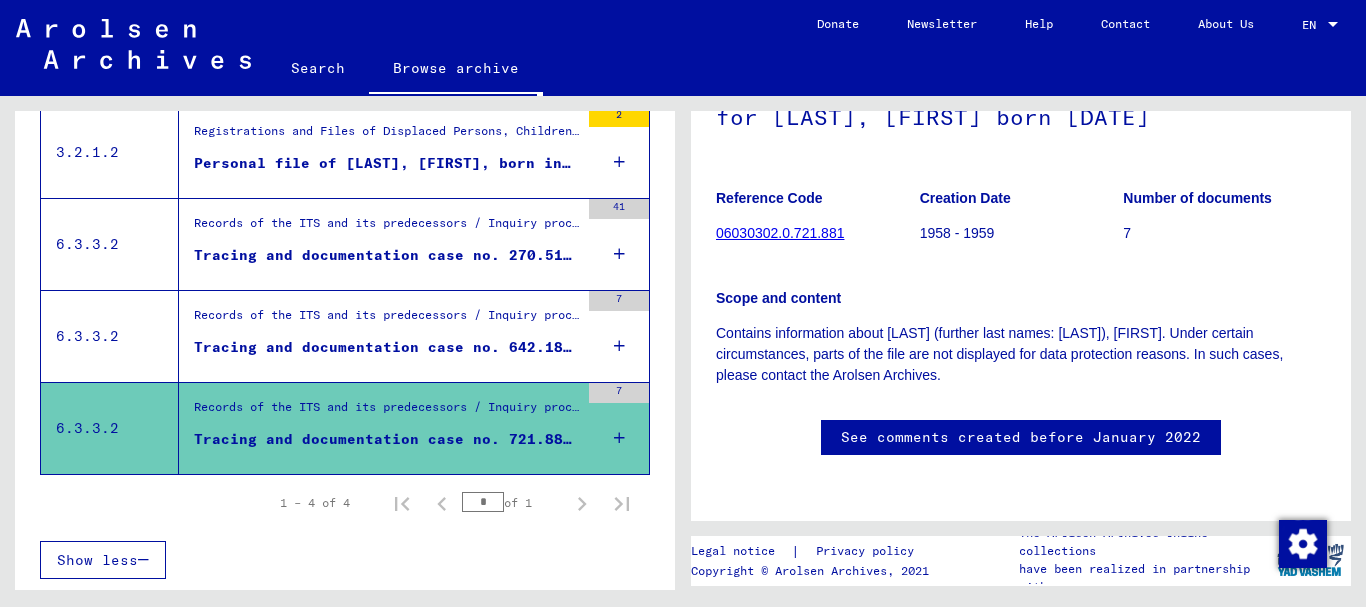 click at bounding box center (381, 234) 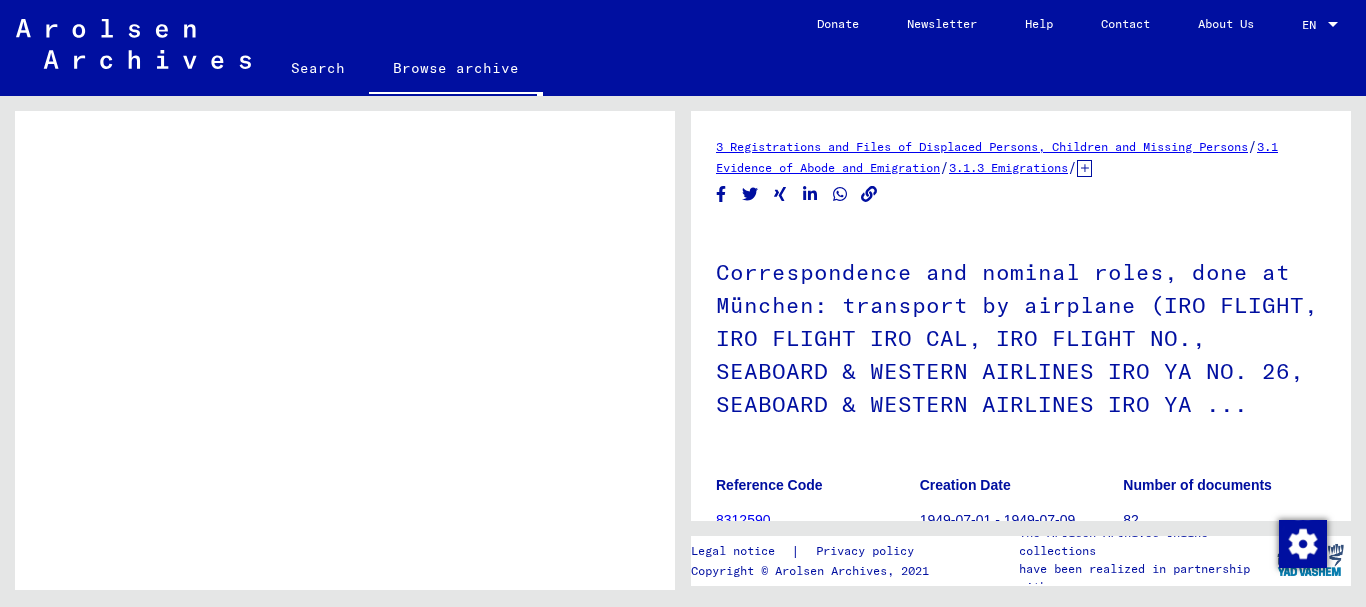 scroll, scrollTop: 0, scrollLeft: 0, axis: both 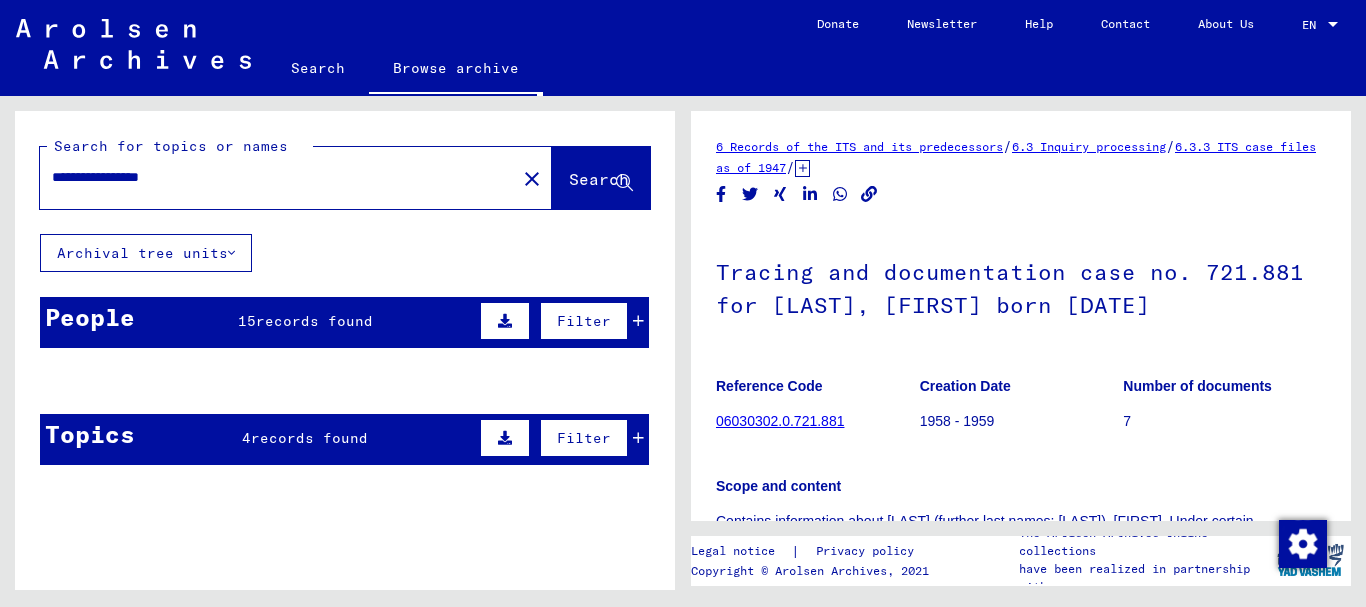 click on "records found" at bounding box center [314, 321] 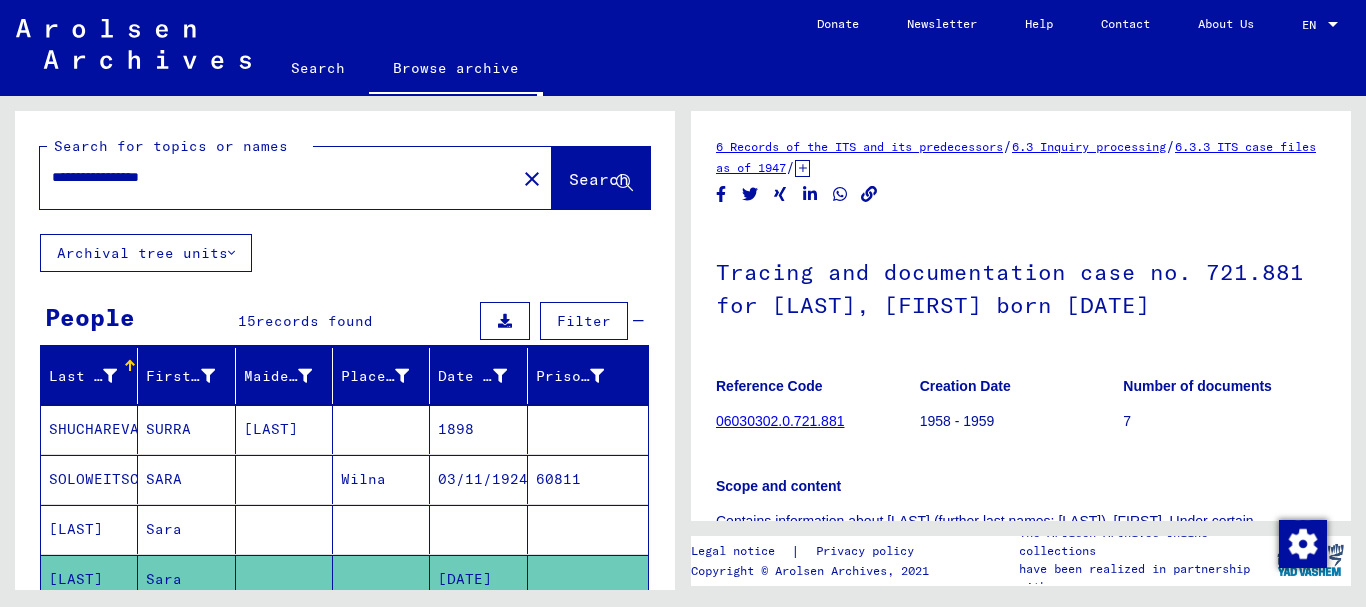 click on "[LAST]" at bounding box center [284, 479] 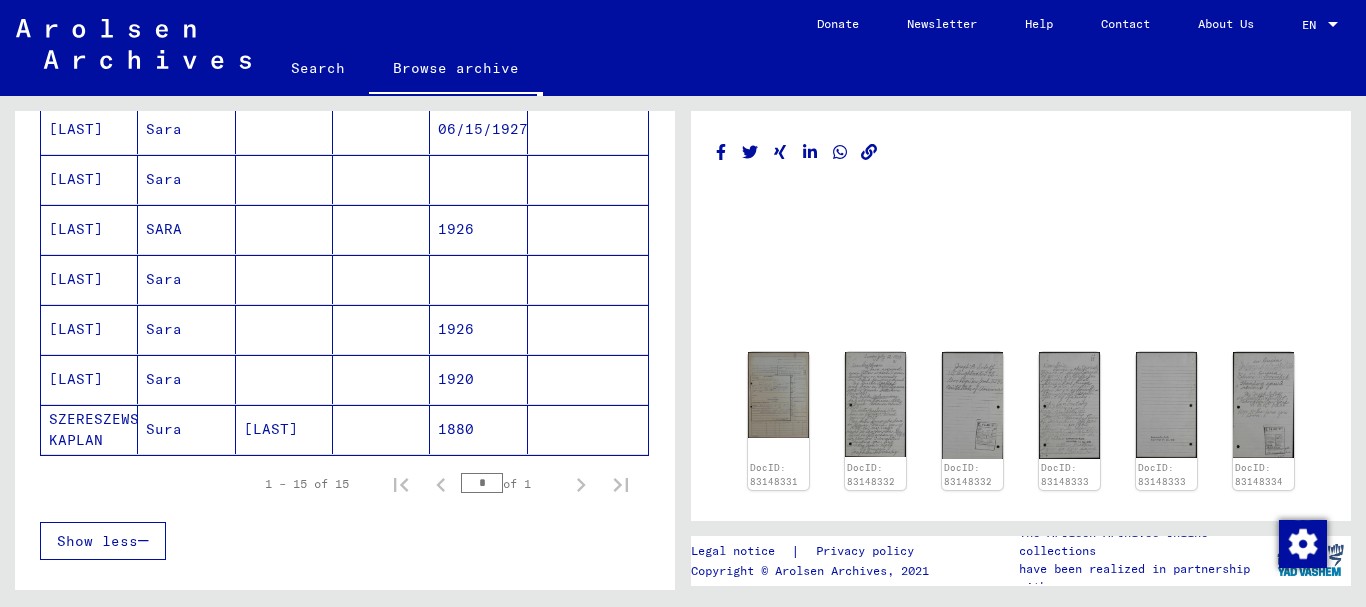 click at bounding box center [381, 429] 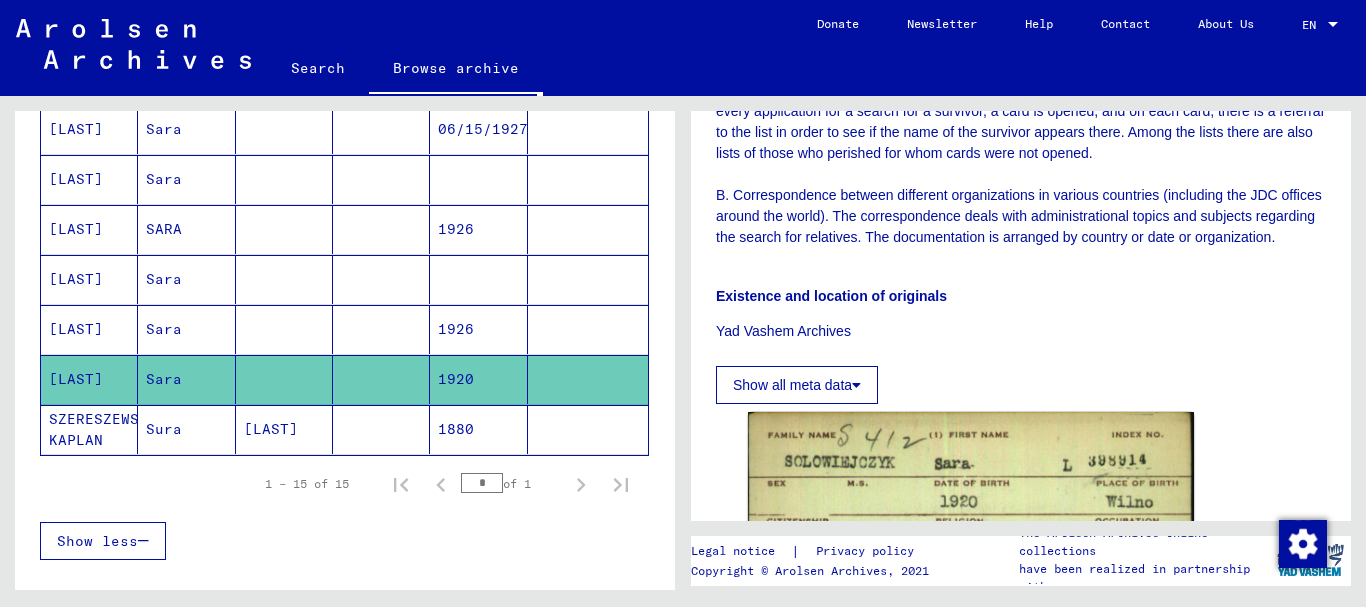 click on "Show all meta data" 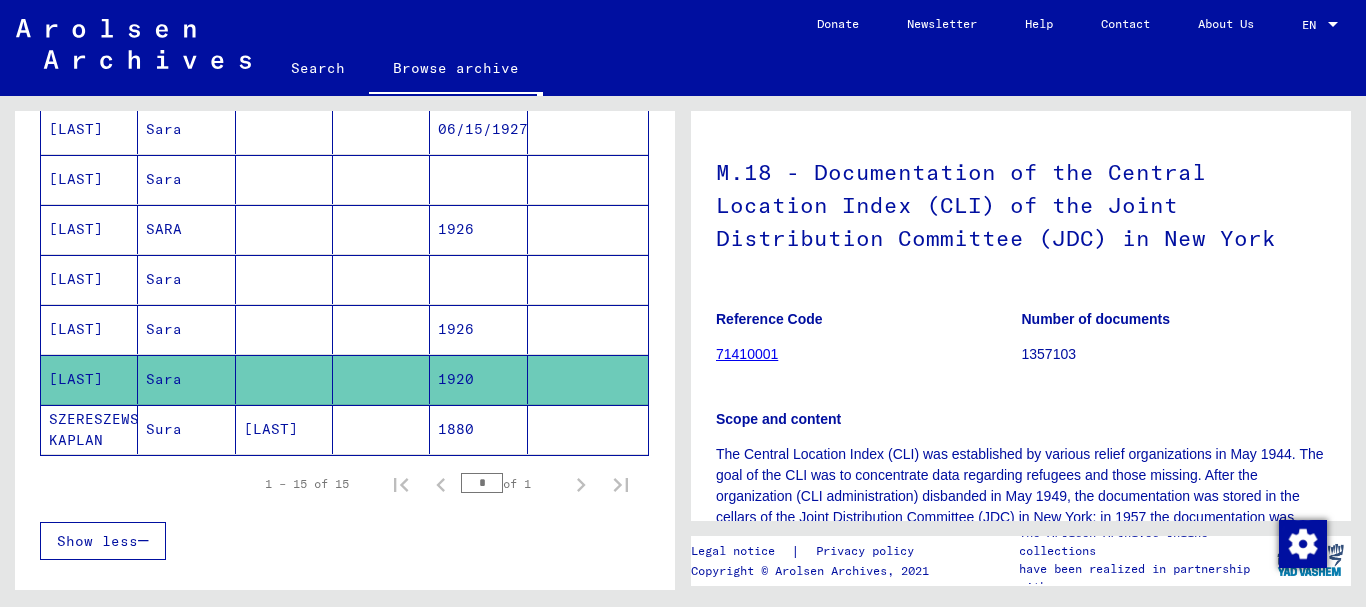 click on "71410001" 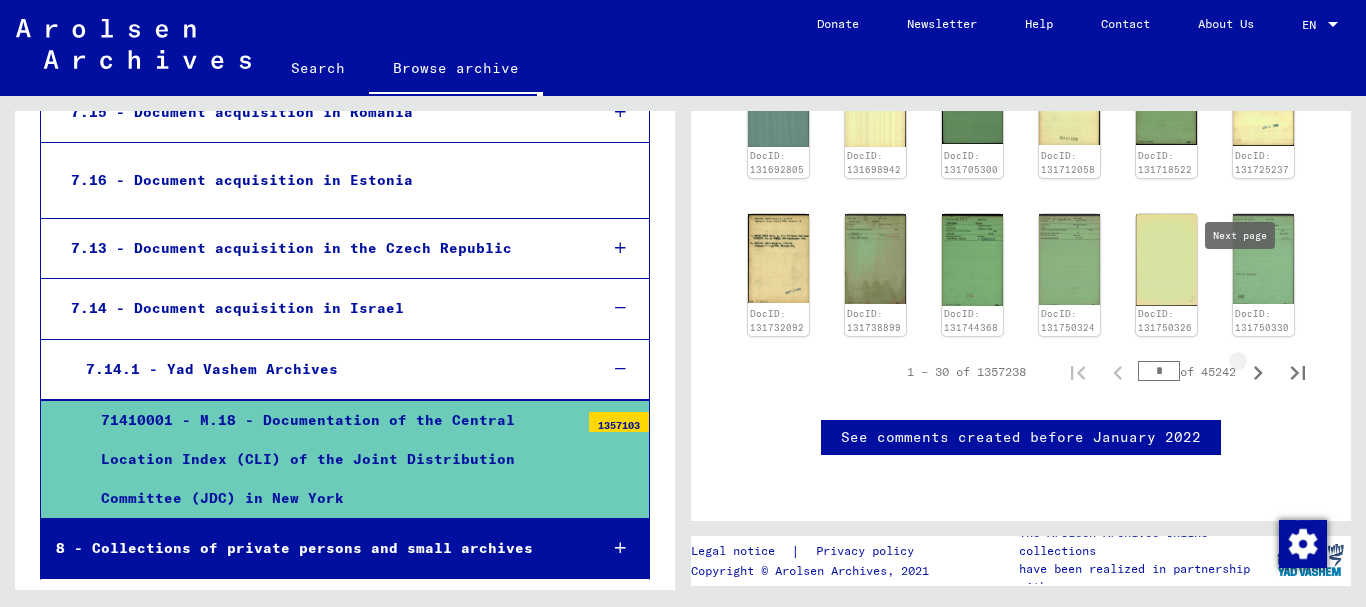 click 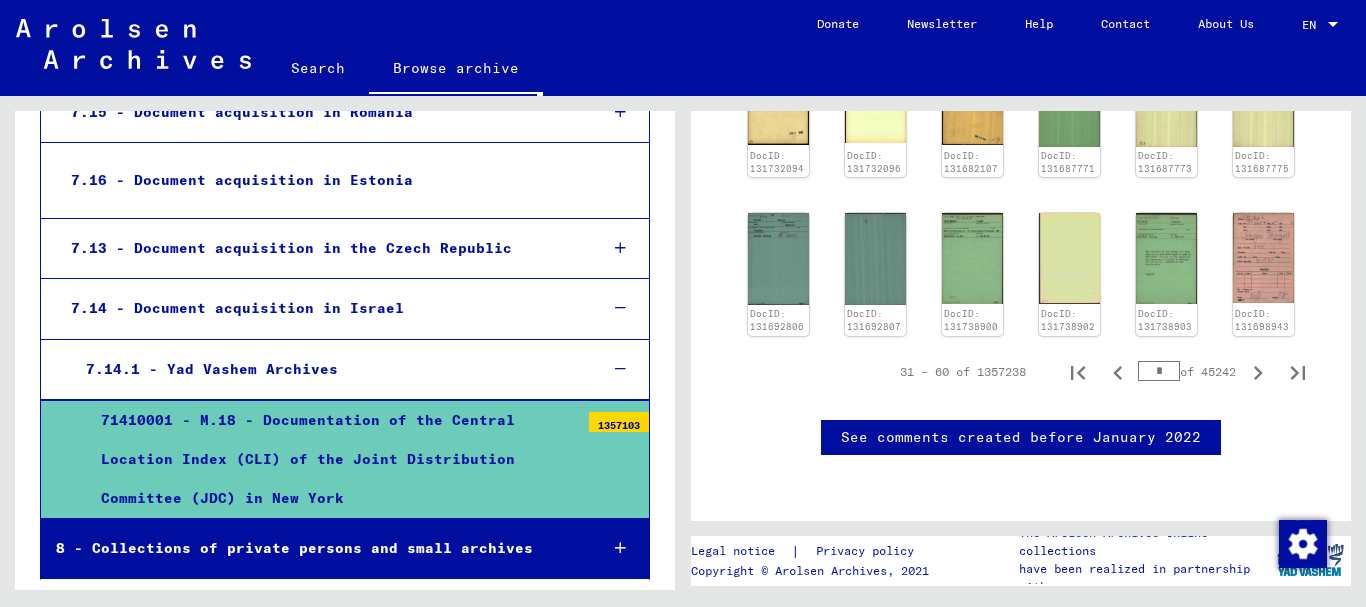 scroll, scrollTop: 1800, scrollLeft: 0, axis: vertical 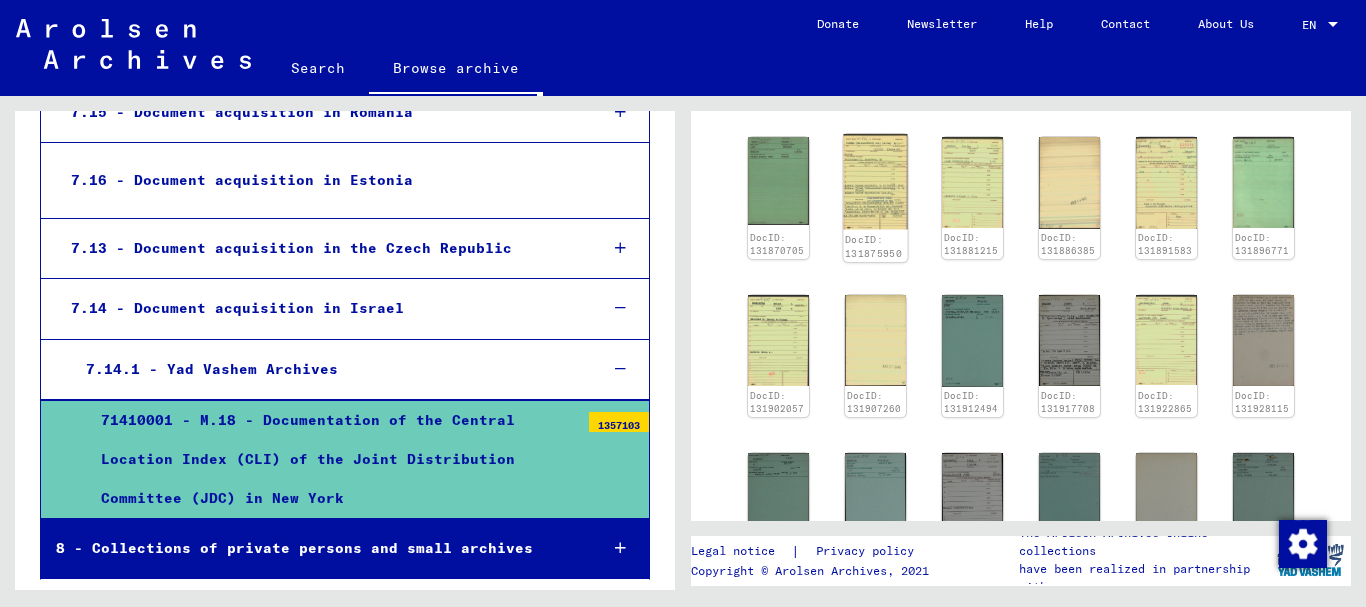 click 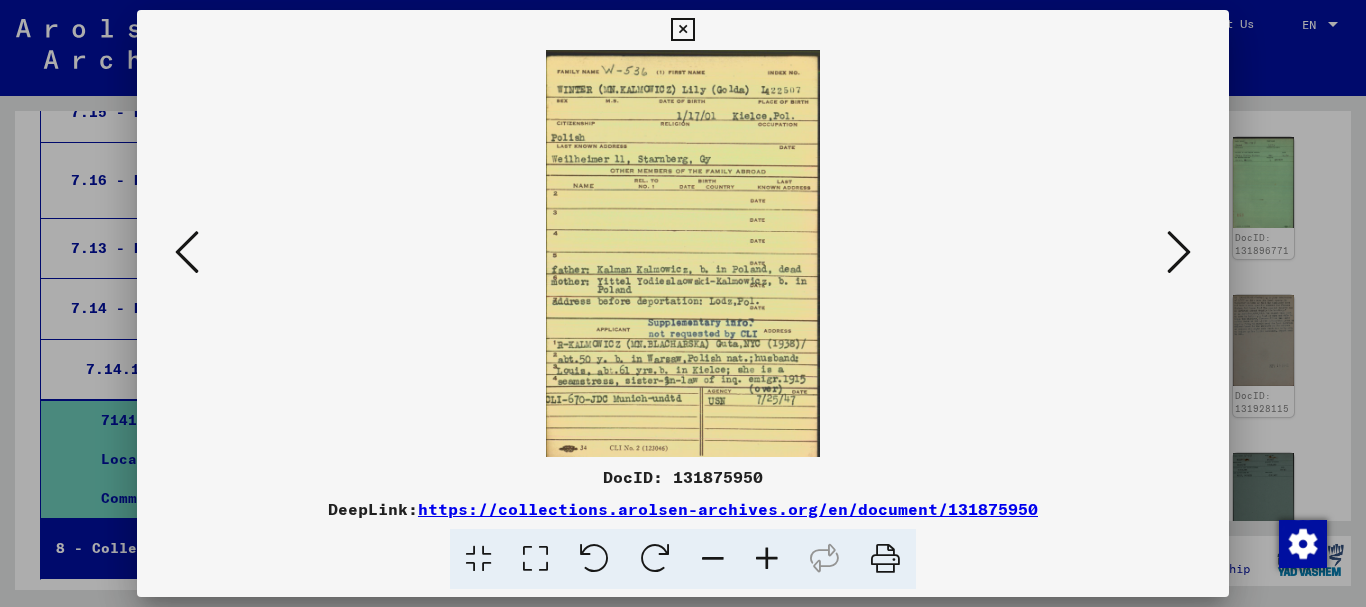 click at bounding box center (1179, 253) 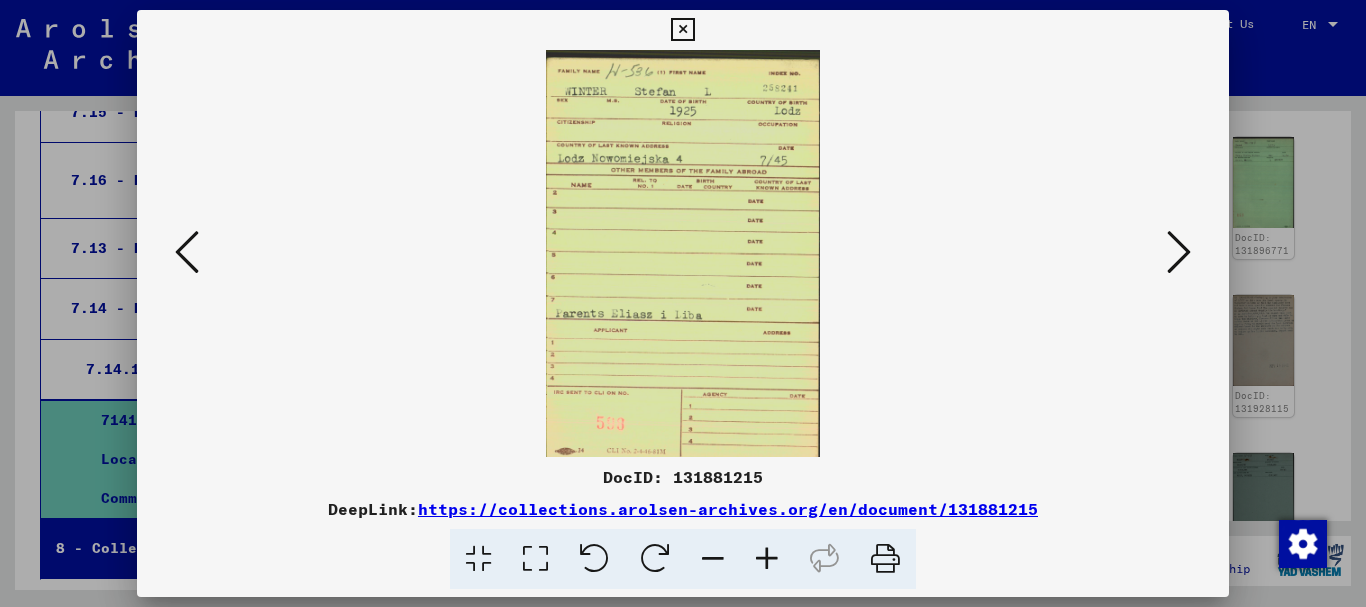click at bounding box center (1179, 253) 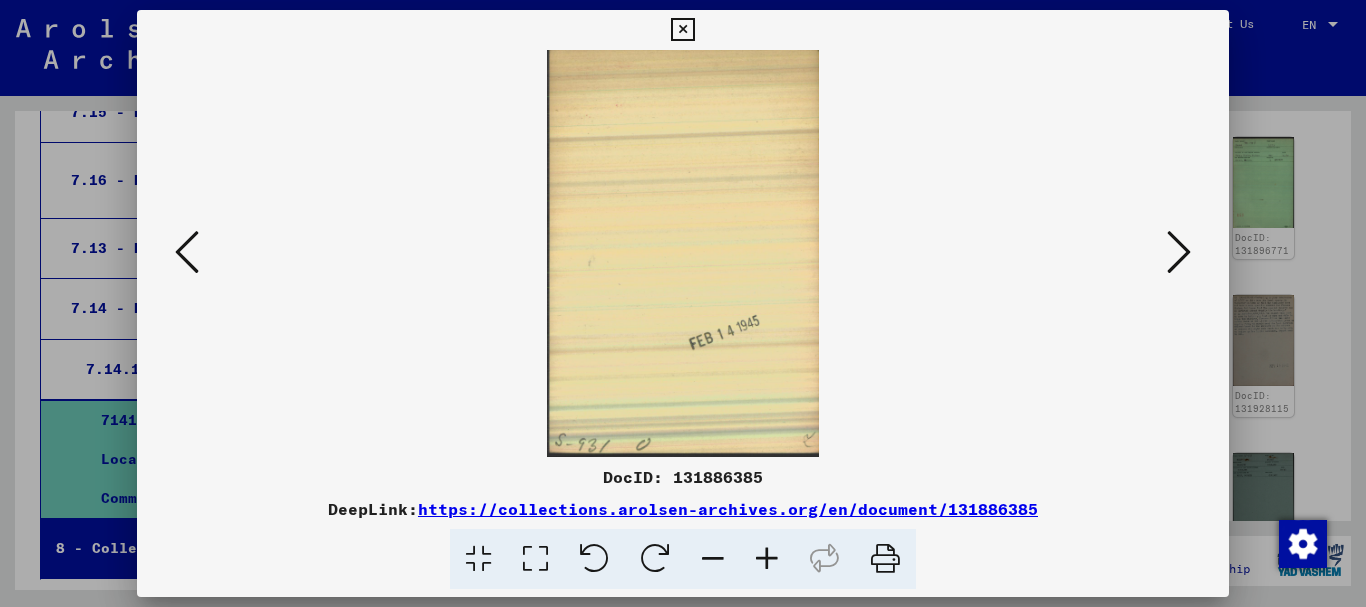 click at bounding box center (1179, 253) 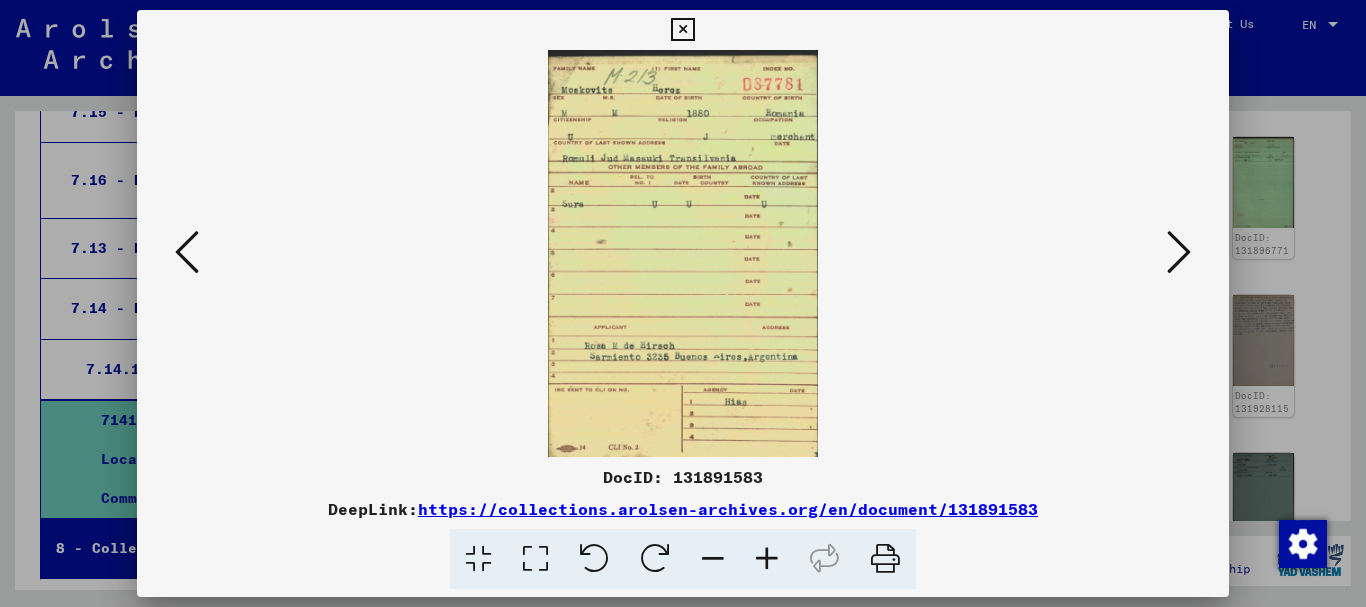 click at bounding box center (1179, 253) 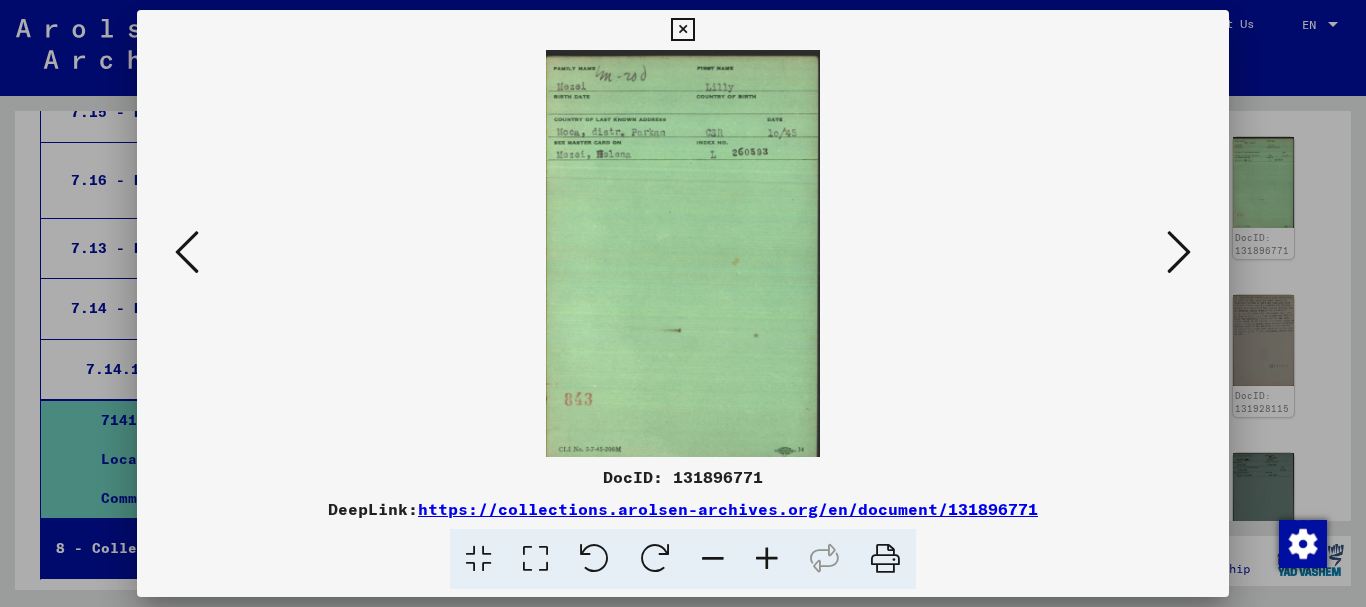 click at bounding box center (1179, 253) 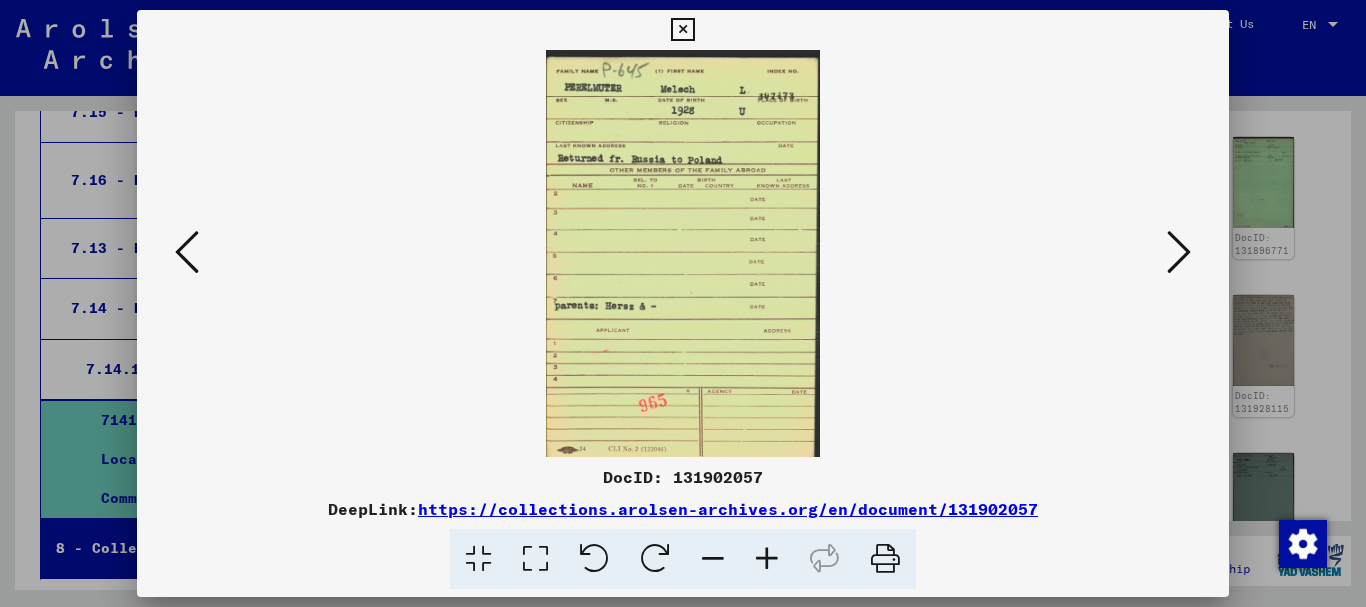 click at bounding box center [1179, 253] 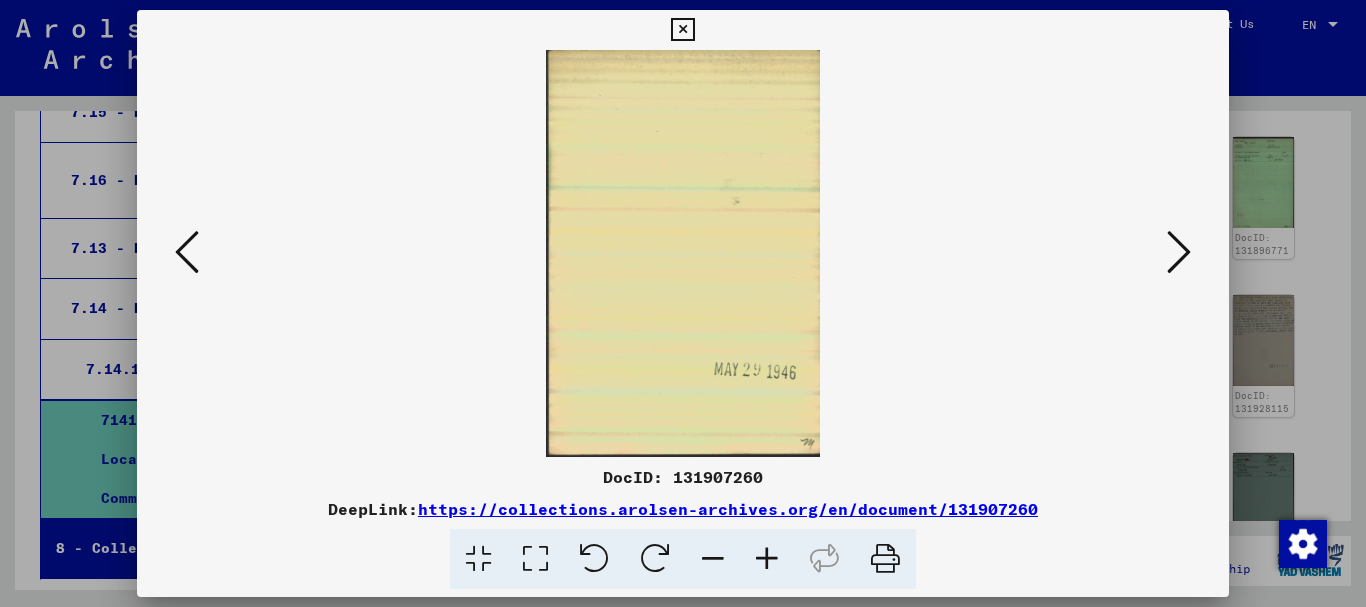 click at bounding box center (1179, 253) 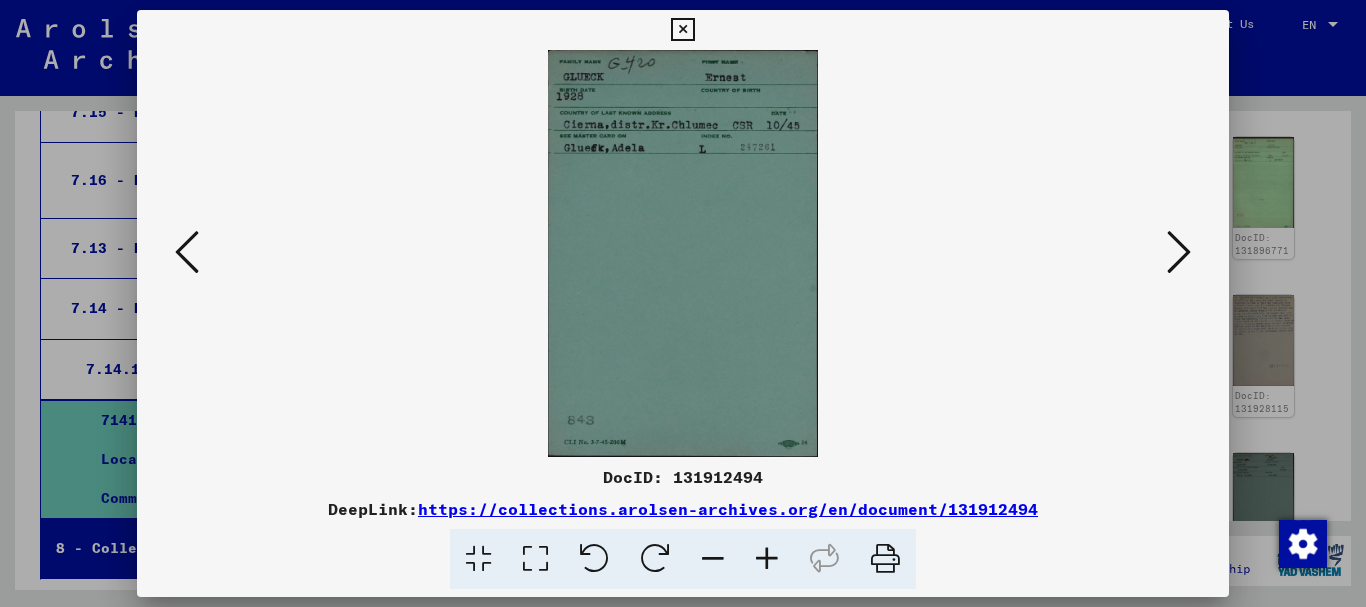 click at bounding box center (1179, 253) 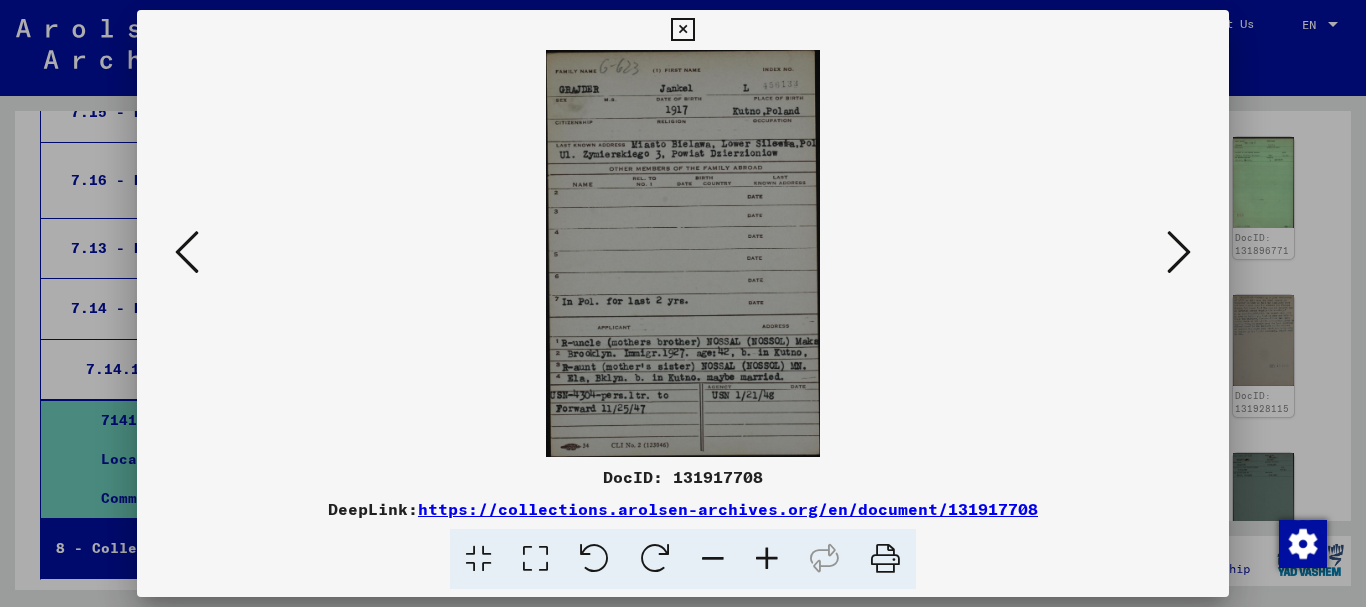click at bounding box center [1179, 253] 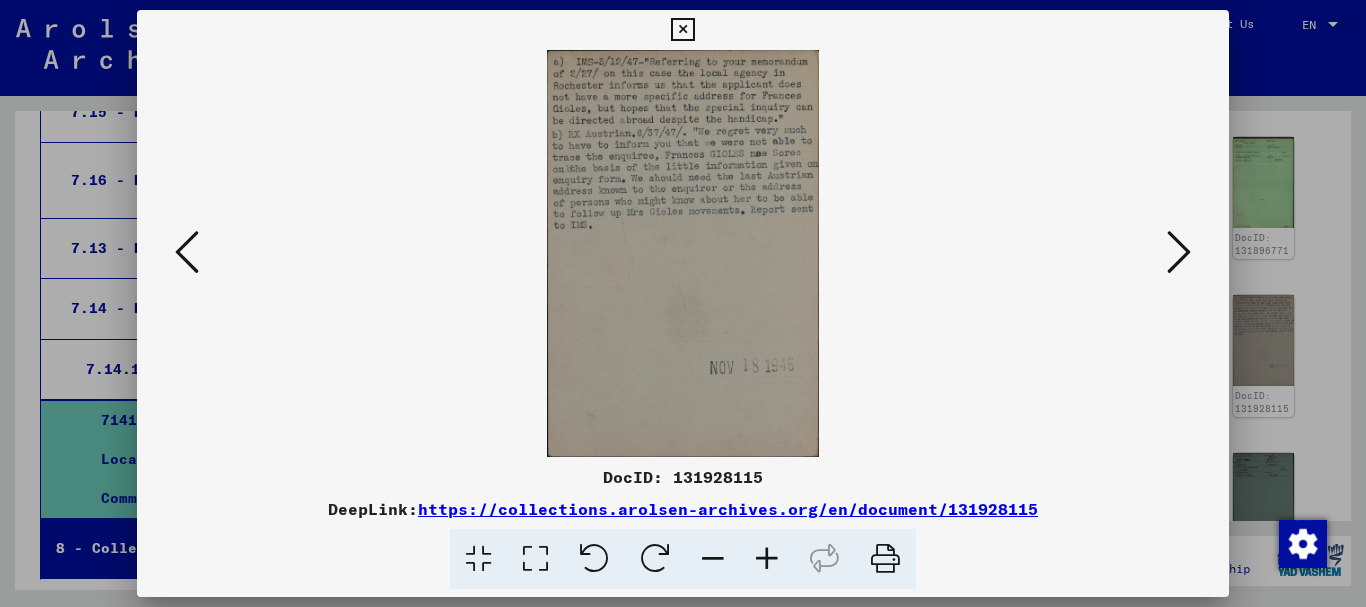 click at bounding box center [1179, 253] 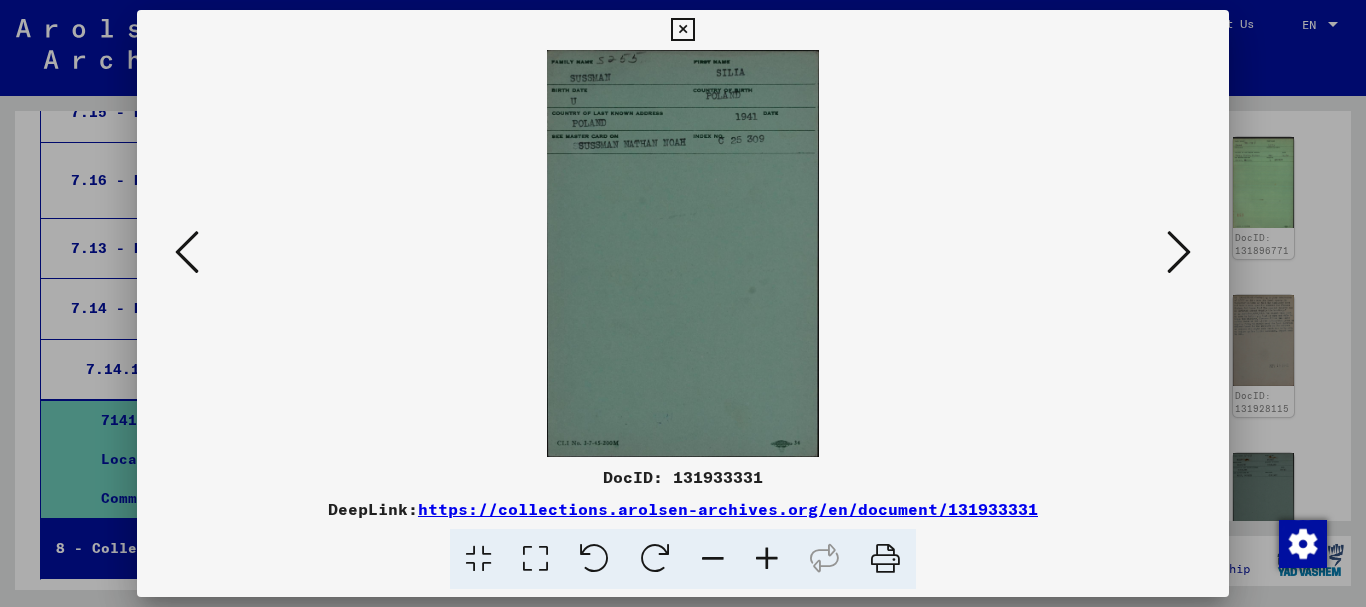 click at bounding box center (1179, 253) 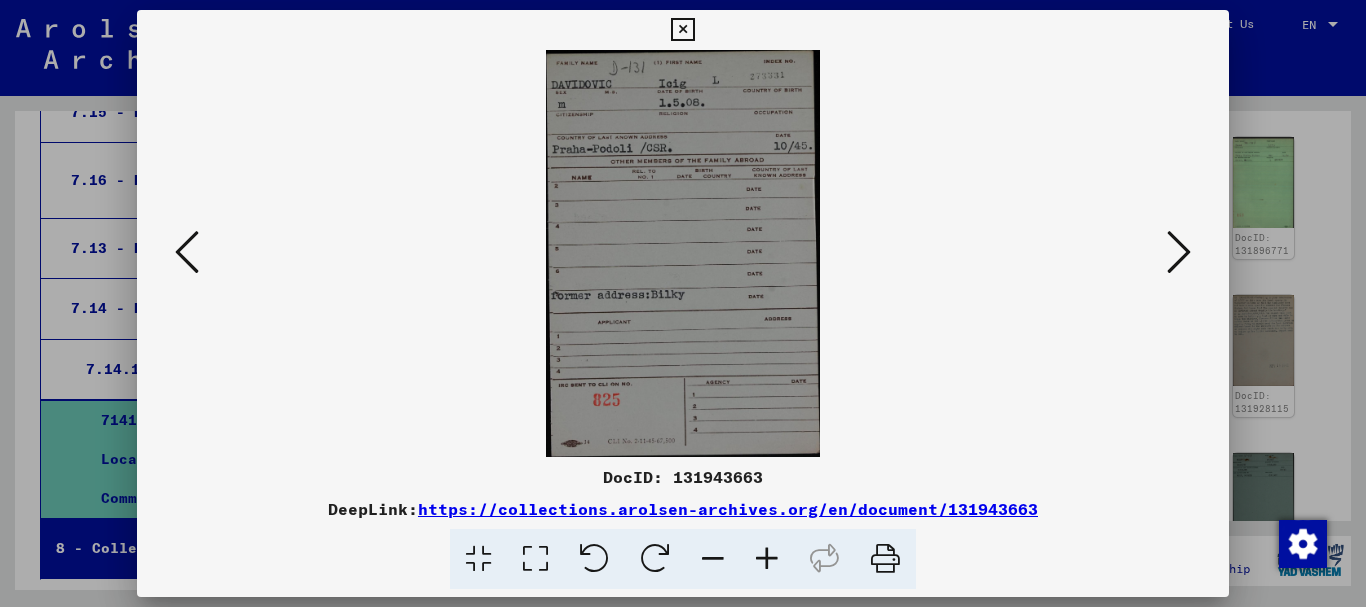 click at bounding box center [1179, 253] 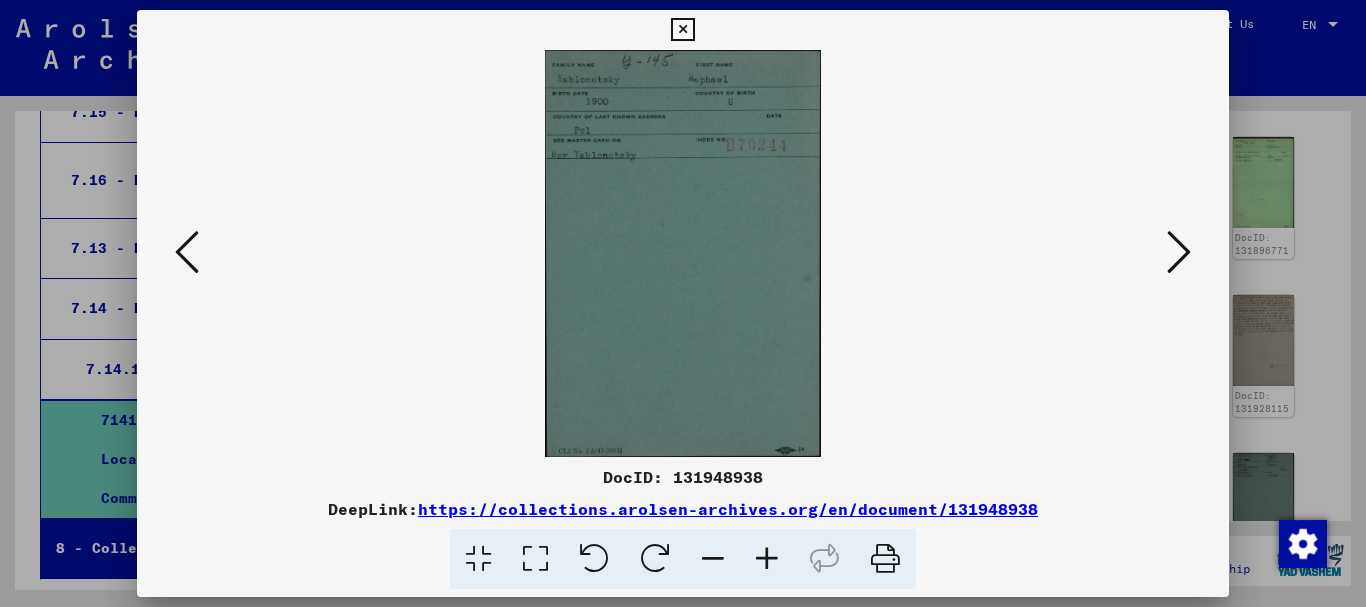click at bounding box center [1179, 253] 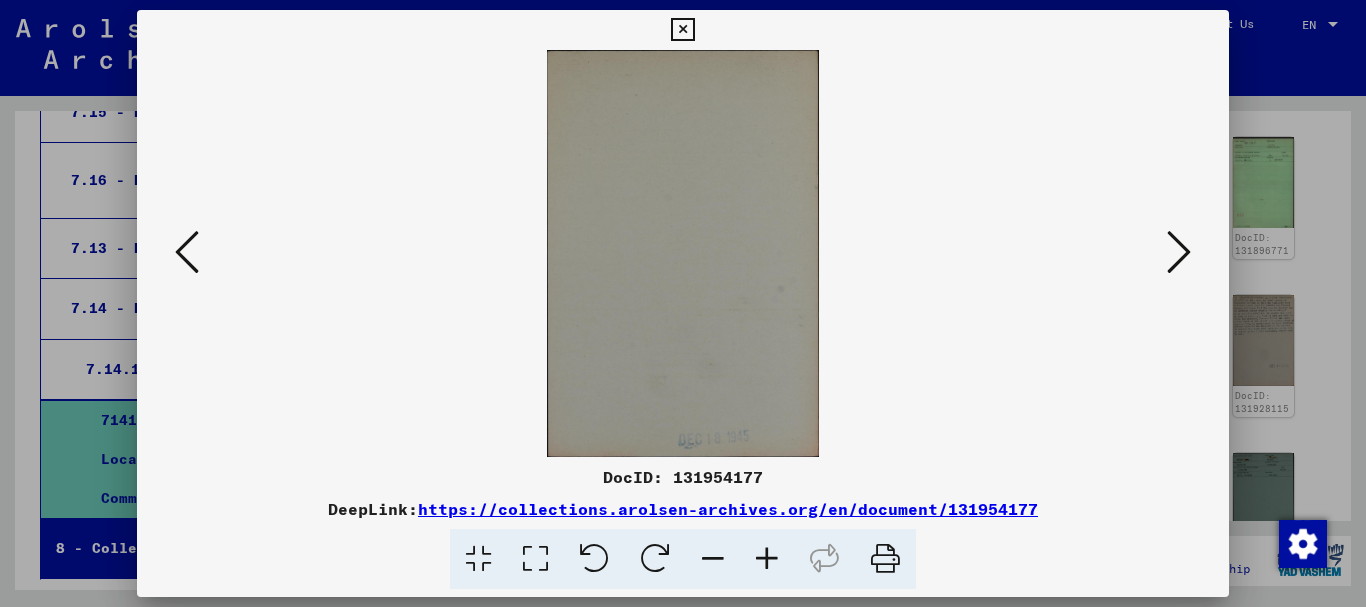 click at bounding box center (1179, 253) 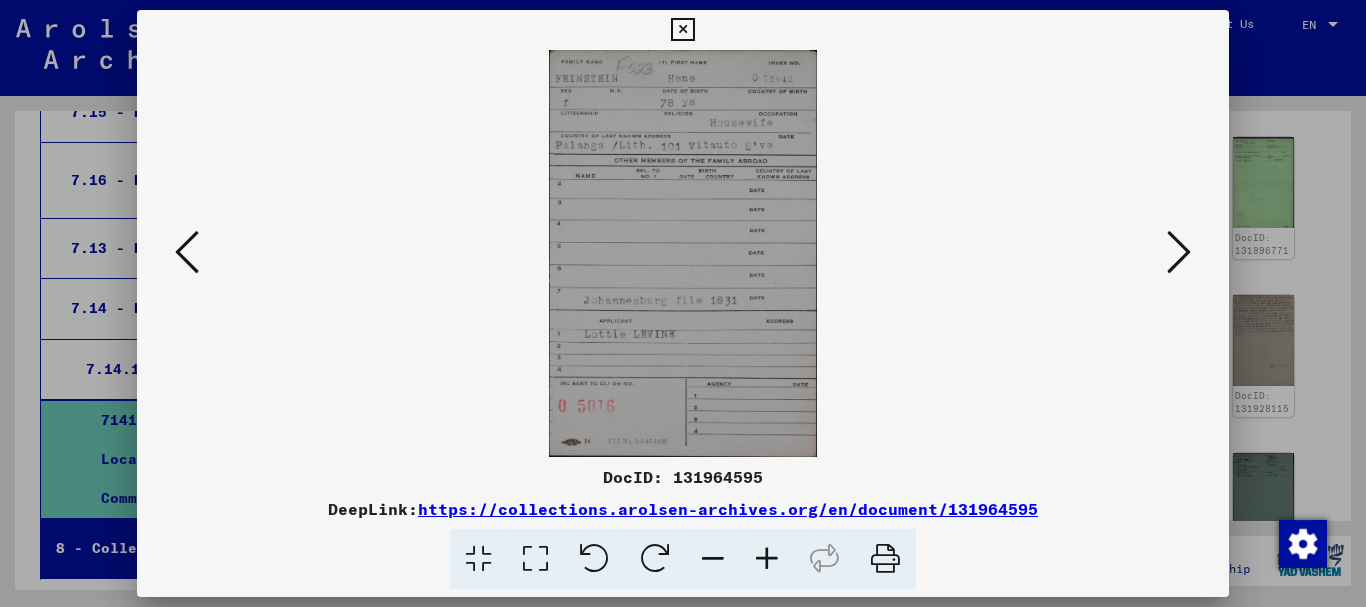 click at bounding box center [1179, 253] 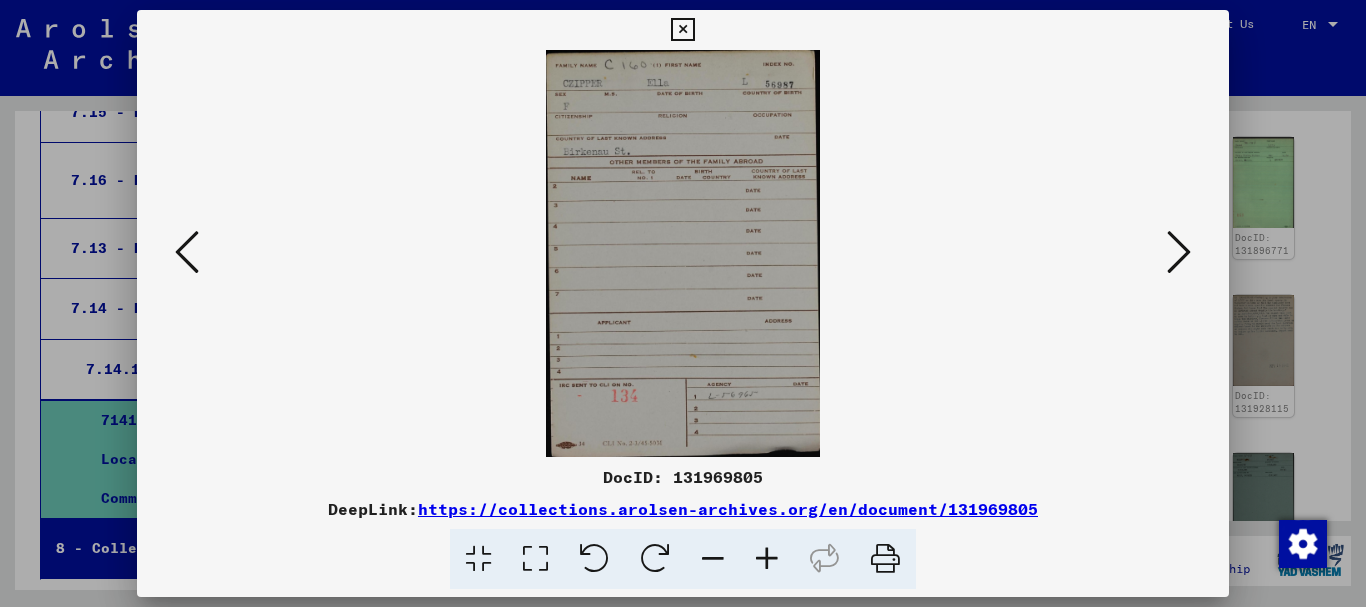 click at bounding box center [1179, 253] 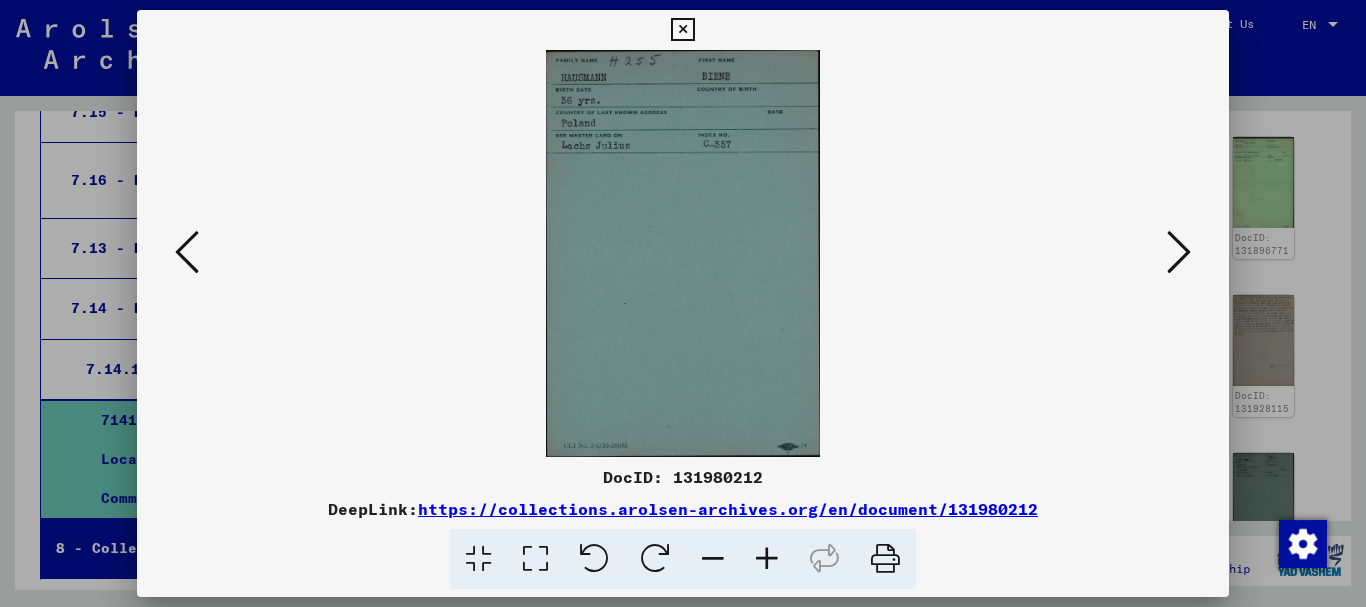 click at bounding box center (1179, 253) 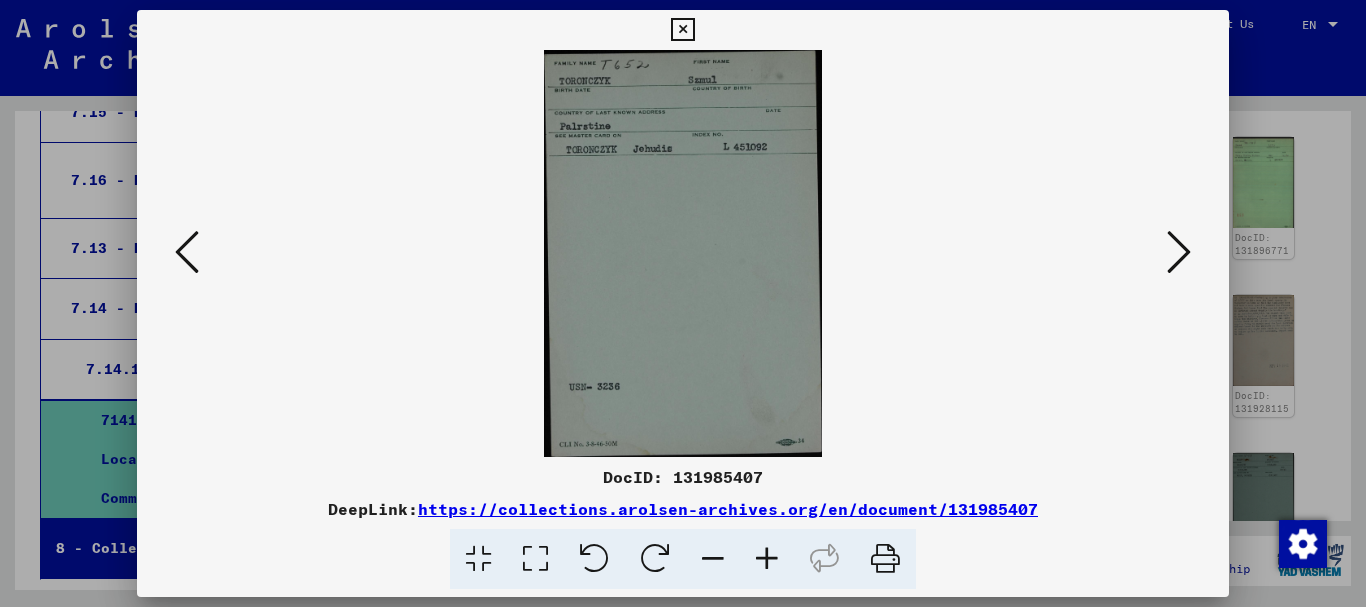 click at bounding box center (1179, 253) 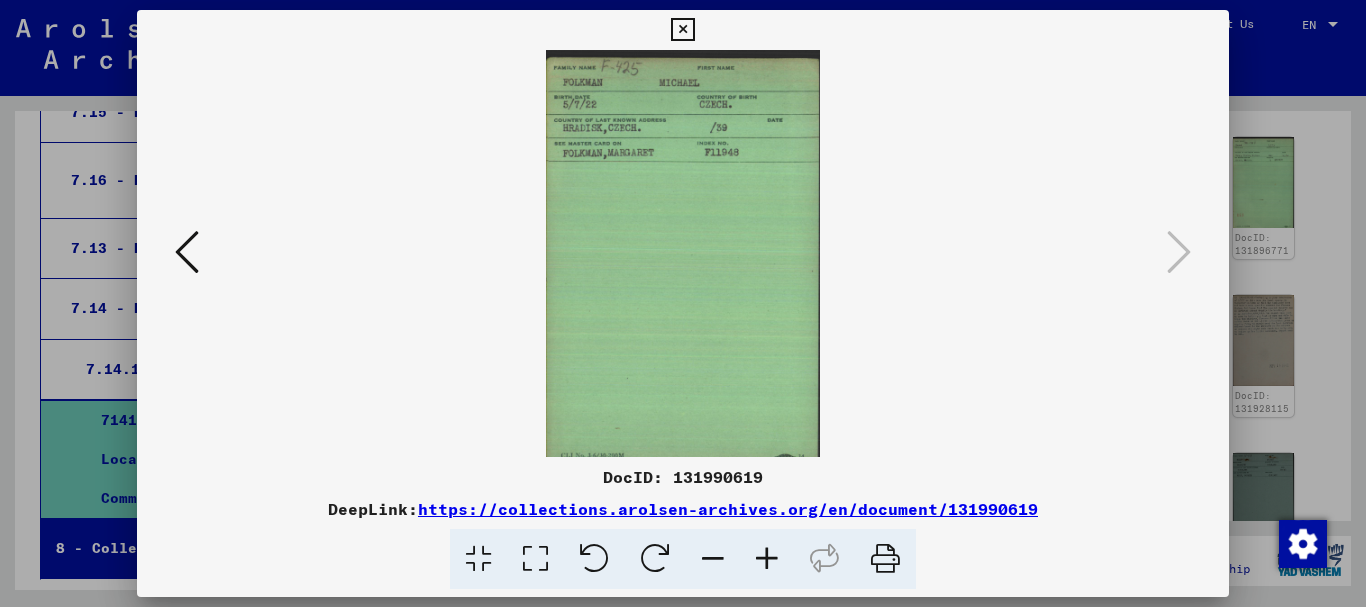 click at bounding box center [682, 30] 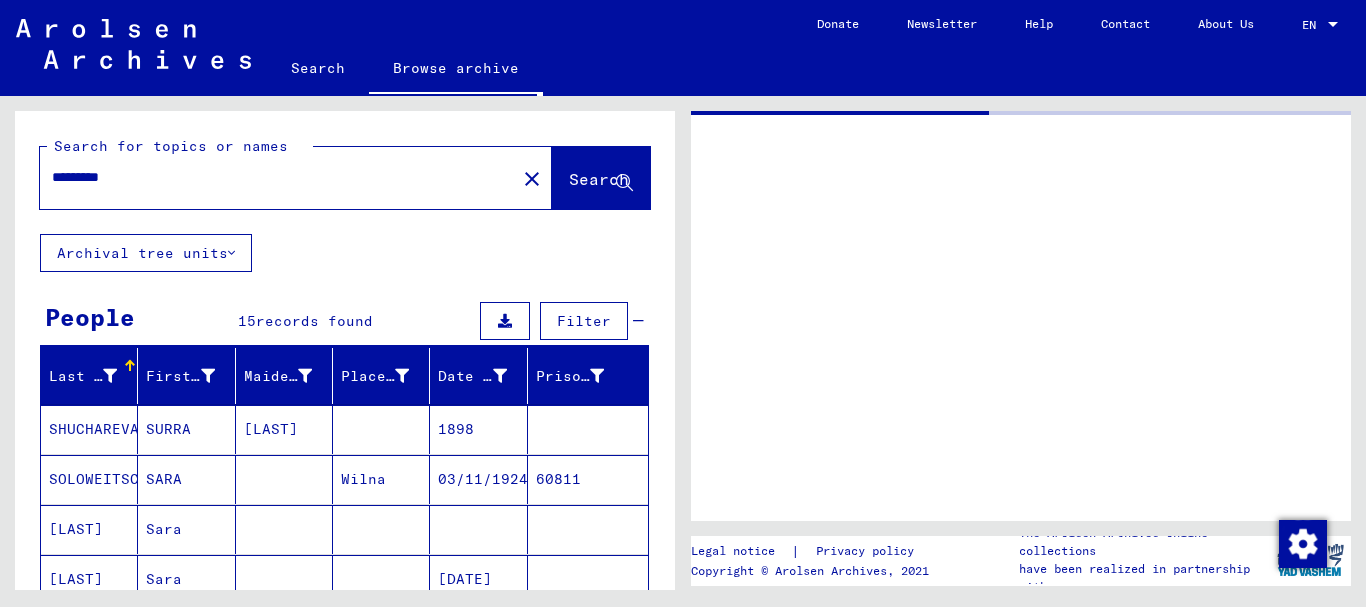 type on "**********" 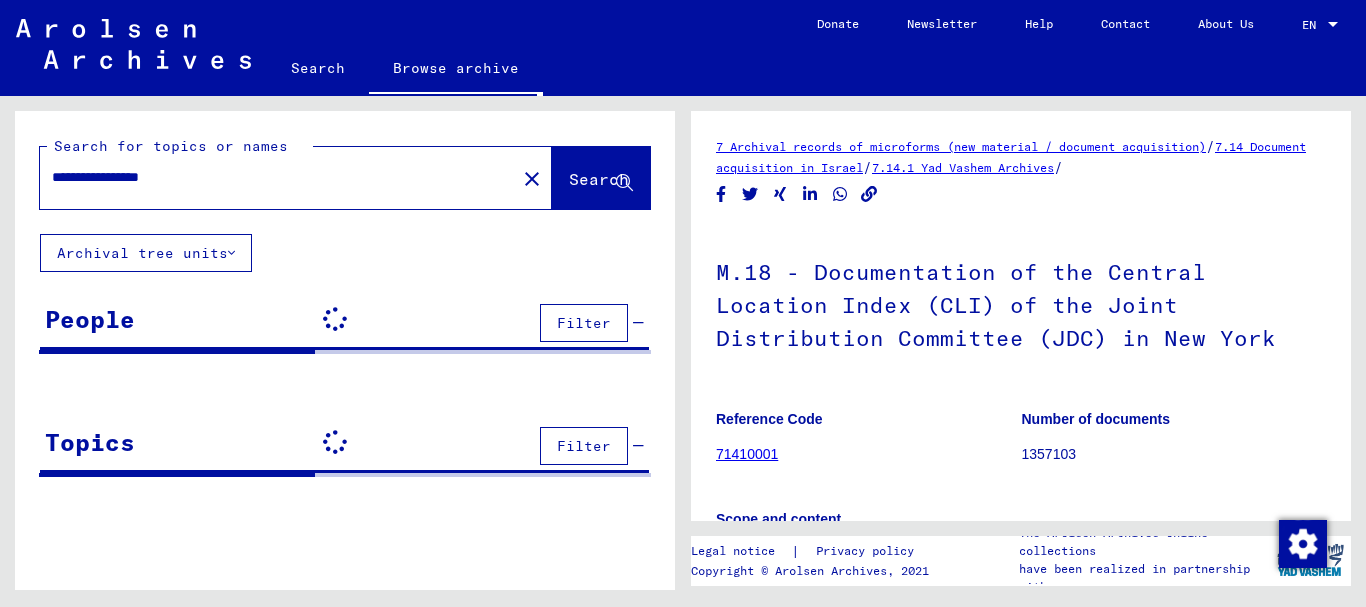 scroll, scrollTop: 0, scrollLeft: 0, axis: both 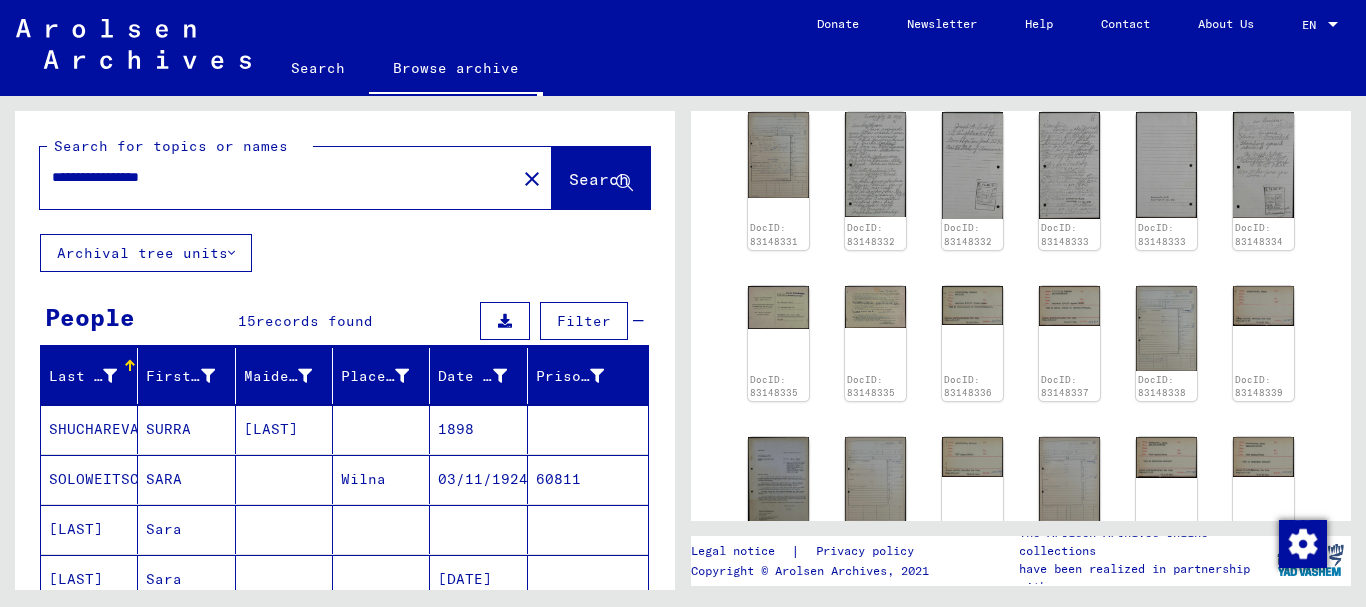 click on "Show all meta data" 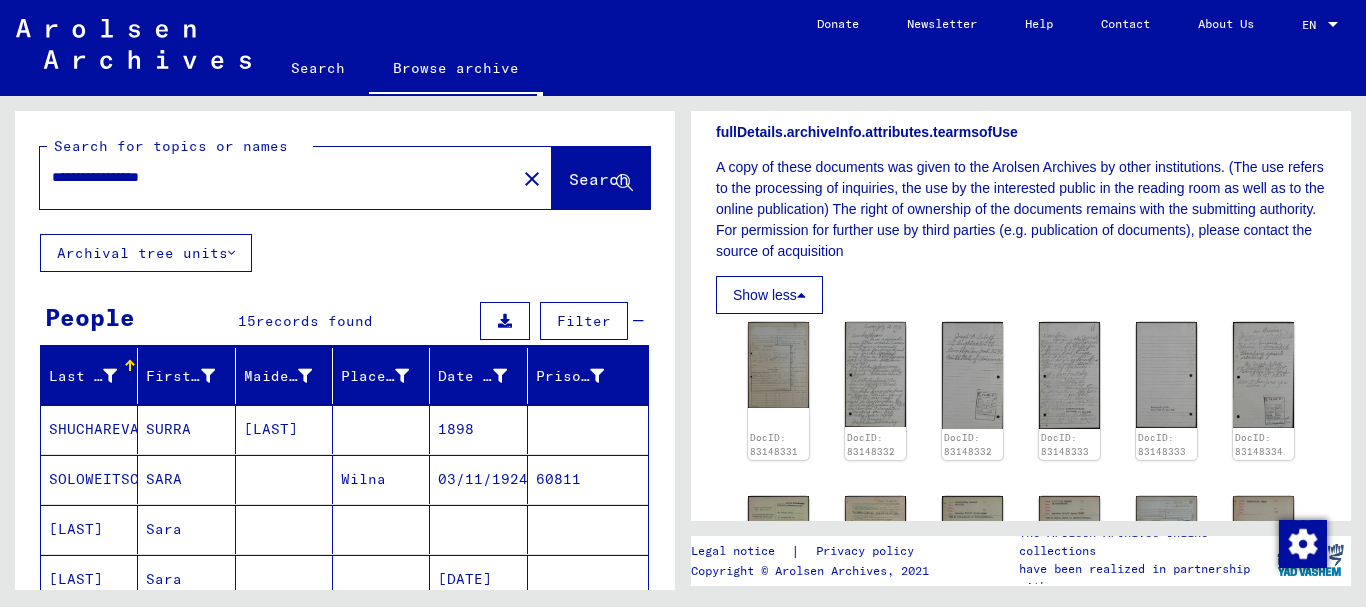 scroll, scrollTop: 1400, scrollLeft: 0, axis: vertical 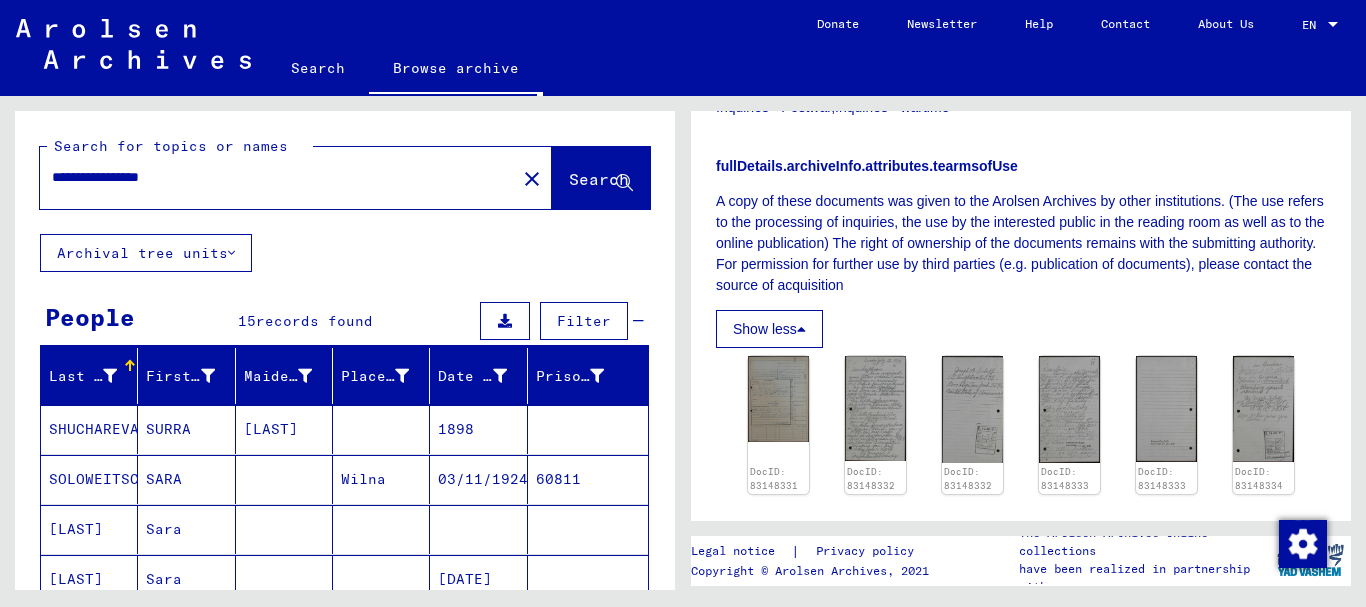 click on "Previous and externally used signatures M.18, Yad Vashem Archives Language English Physical characteristics Digital image subject Index Inquiries - Postwar,Inquiries - wartime fullDetails.archiveInfo.attributes.tearmsofUse A copy of these documents was given to the Arolsen Archives by other institutions. (The use refers to the processing of inquiries, the use by the interested public in the reading room as well as to the online publication) The right of ownership of the documents remains with the submitting authority. For permission for further use by third parties (e.g. publication of documents), please contact the source of acquisition
Show less" at bounding box center (1021, 52) 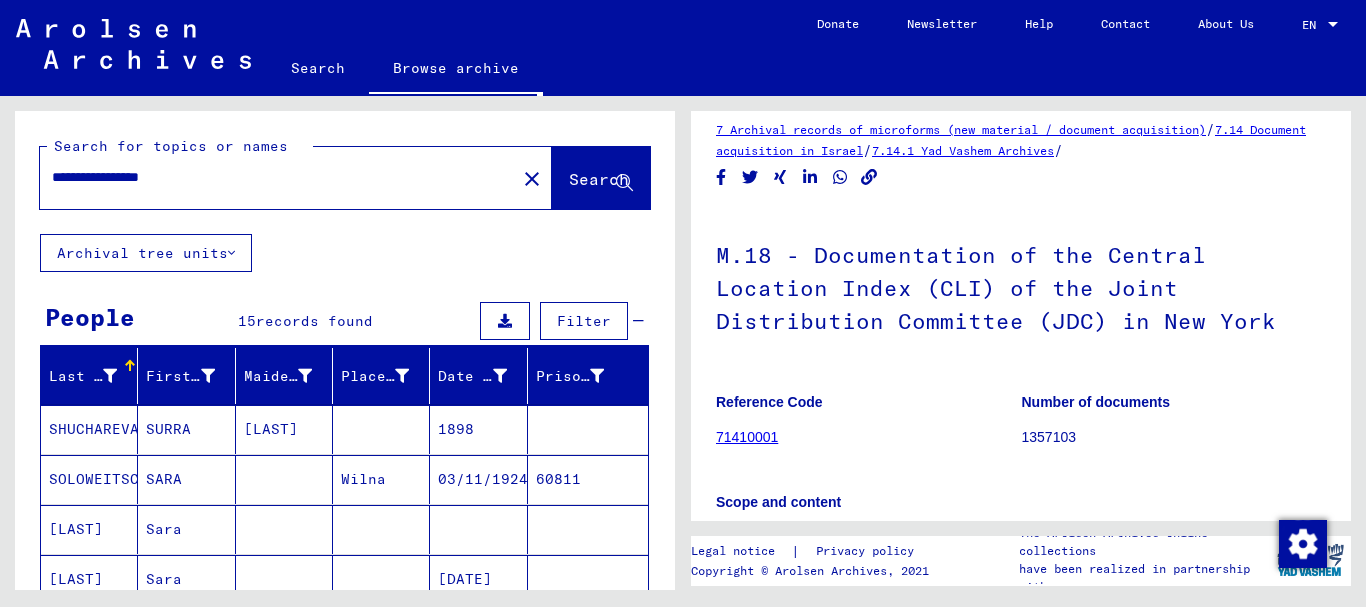 scroll, scrollTop: 0, scrollLeft: 0, axis: both 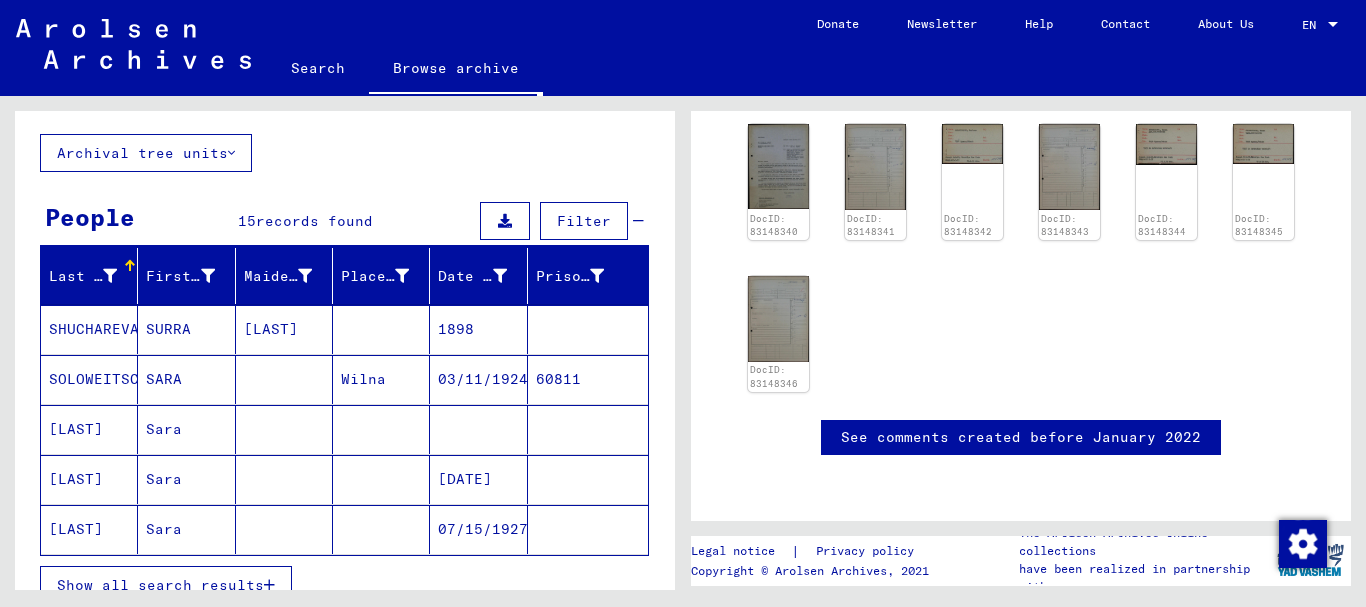 click at bounding box center (284, 479) 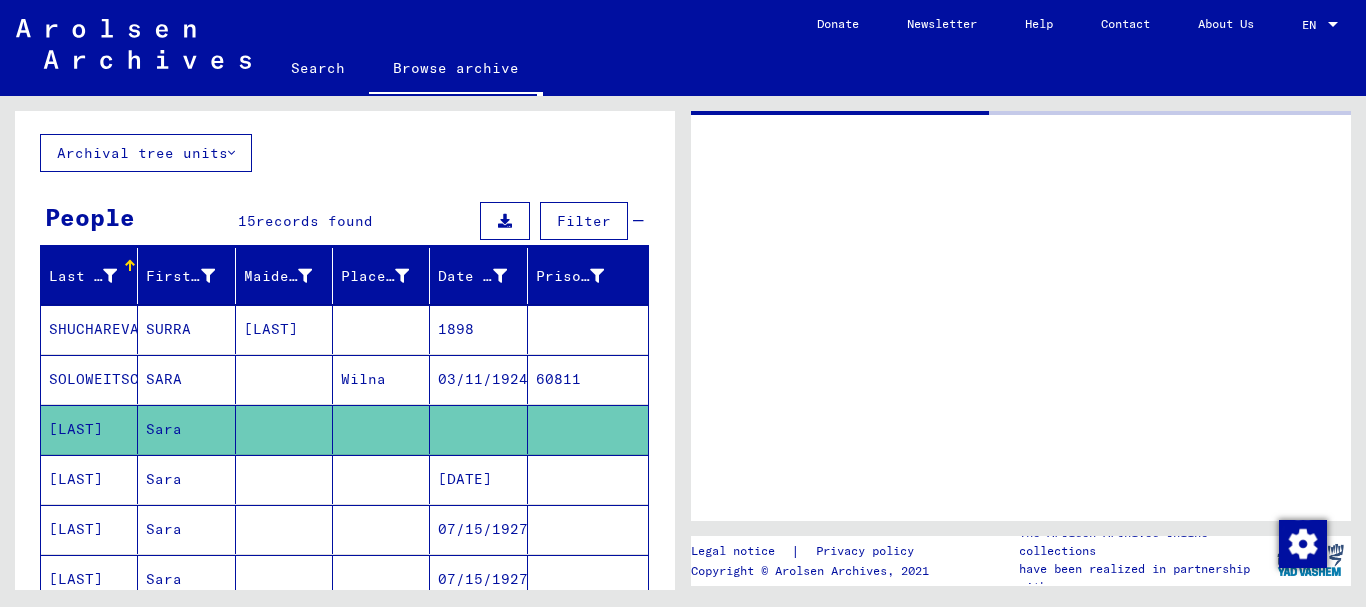 scroll, scrollTop: 0, scrollLeft: 0, axis: both 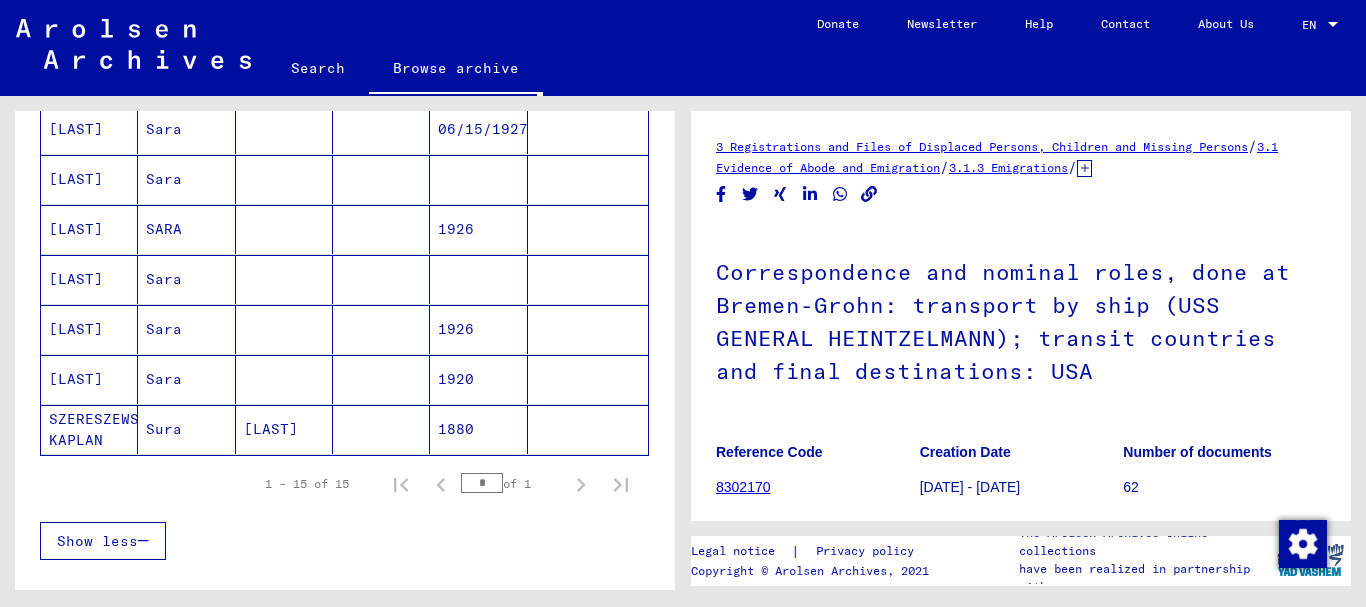 click at bounding box center [381, 429] 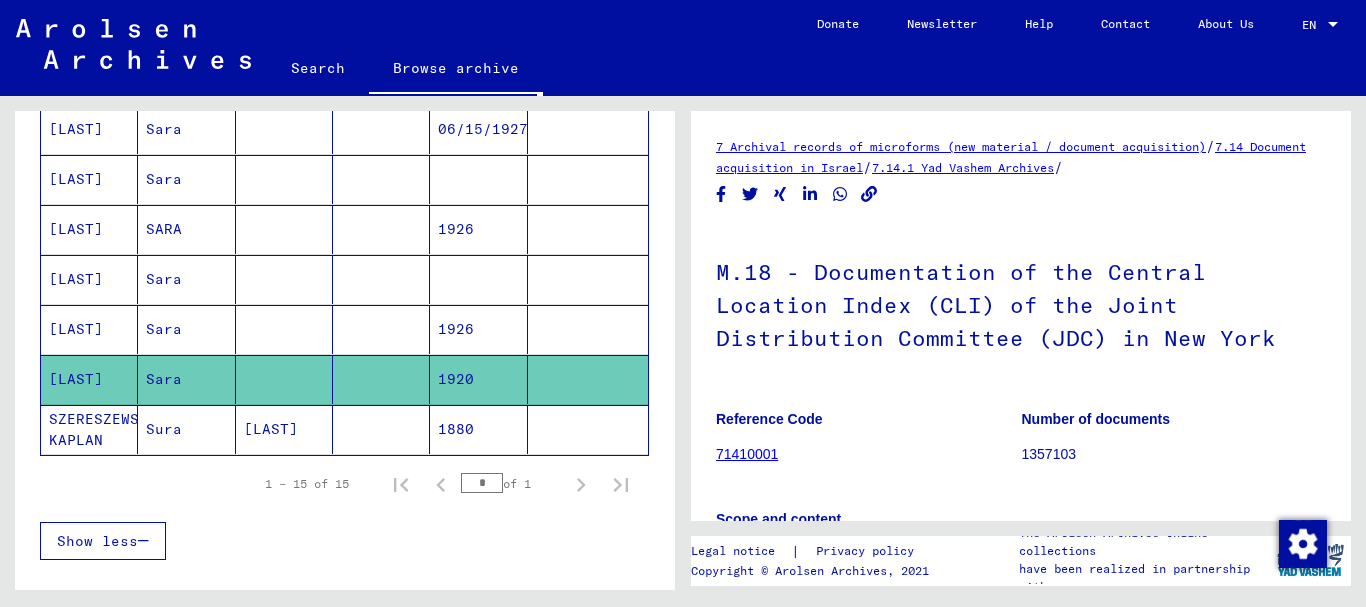 scroll, scrollTop: 0, scrollLeft: 0, axis: both 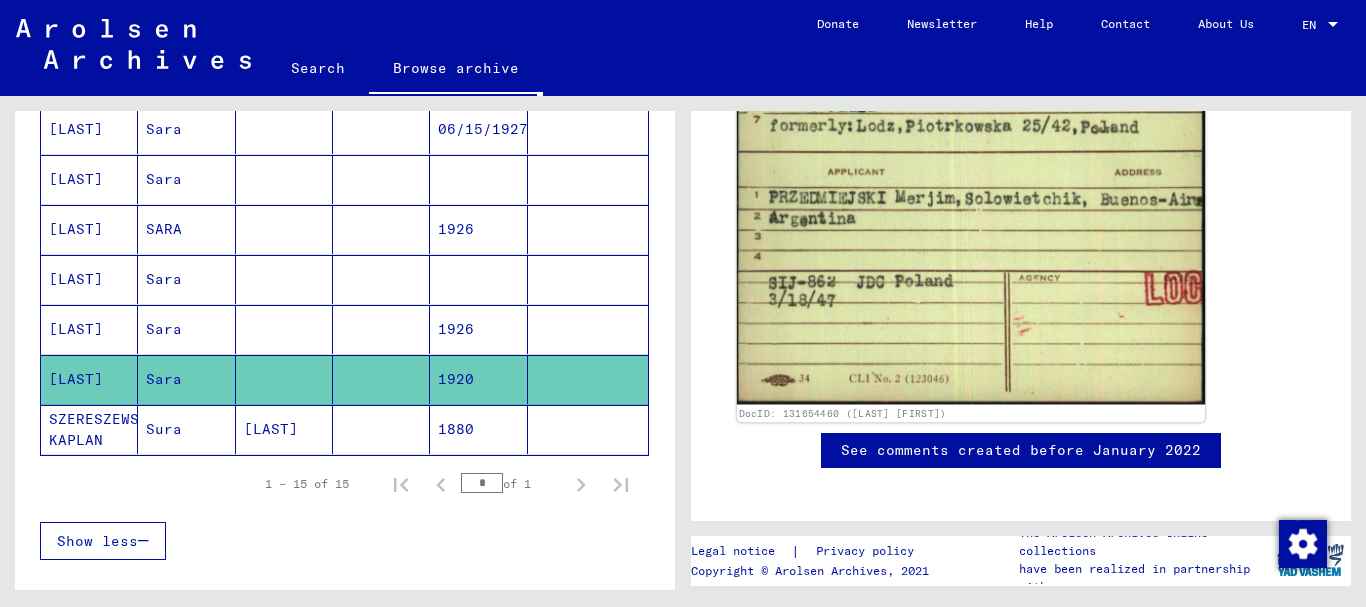 click 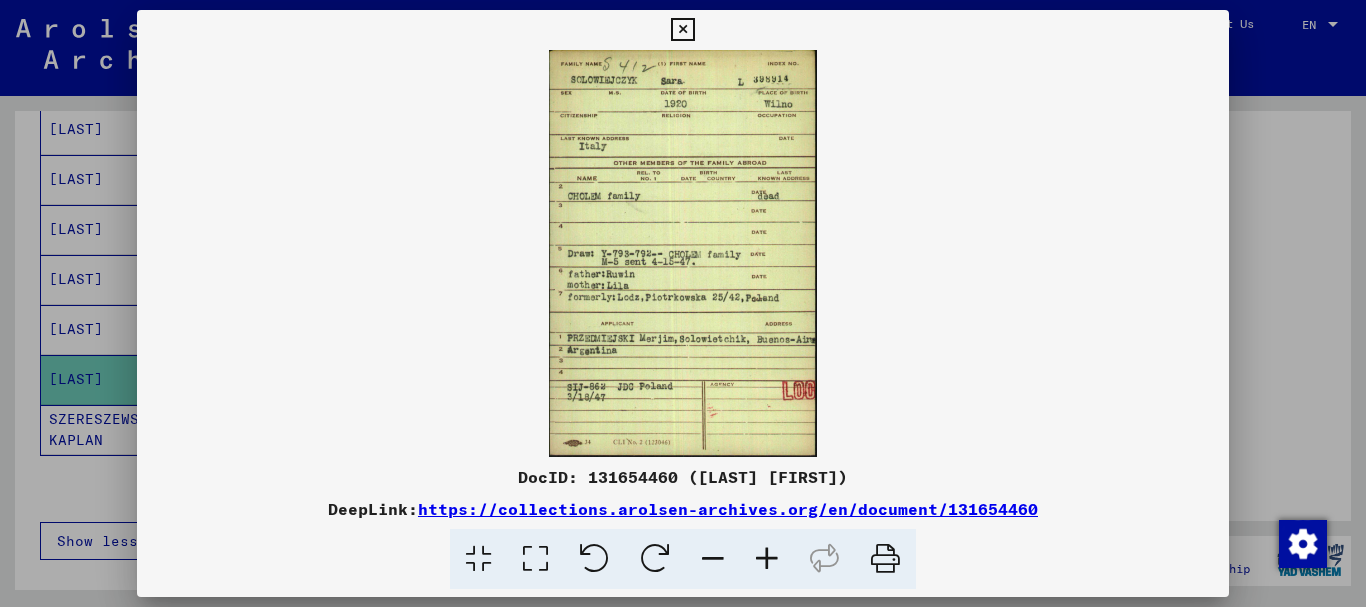 click on "https://collections.arolsen-archives.org/en/document/131654460" at bounding box center (728, 509) 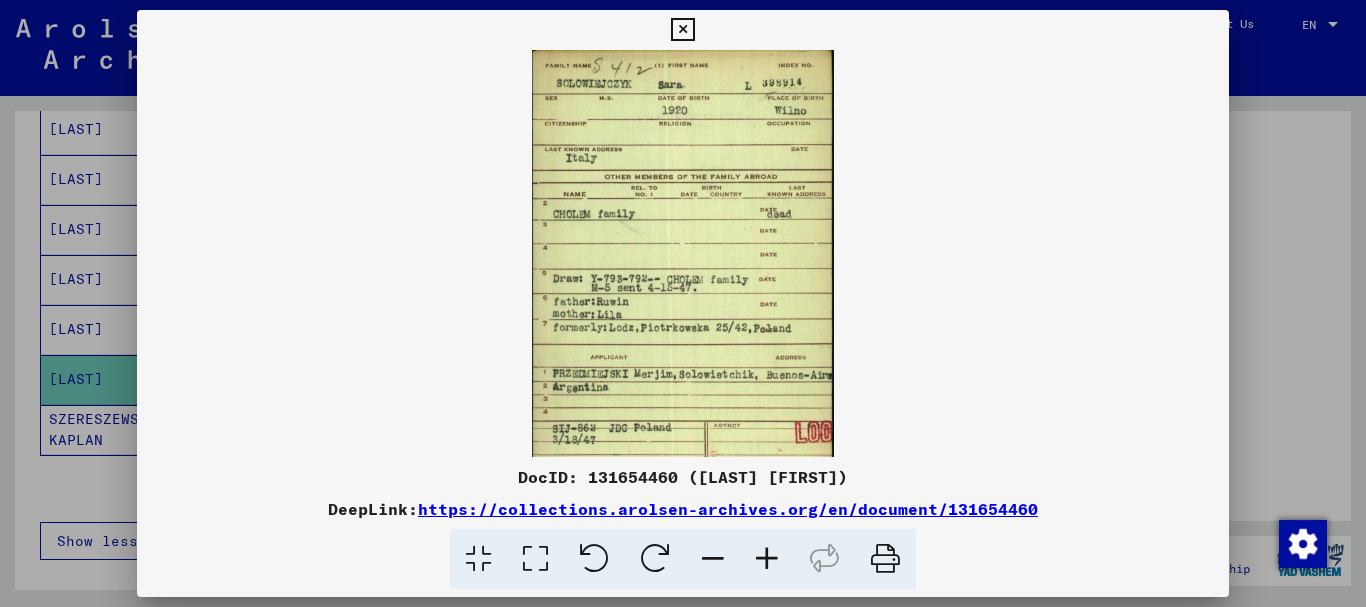 click at bounding box center (767, 559) 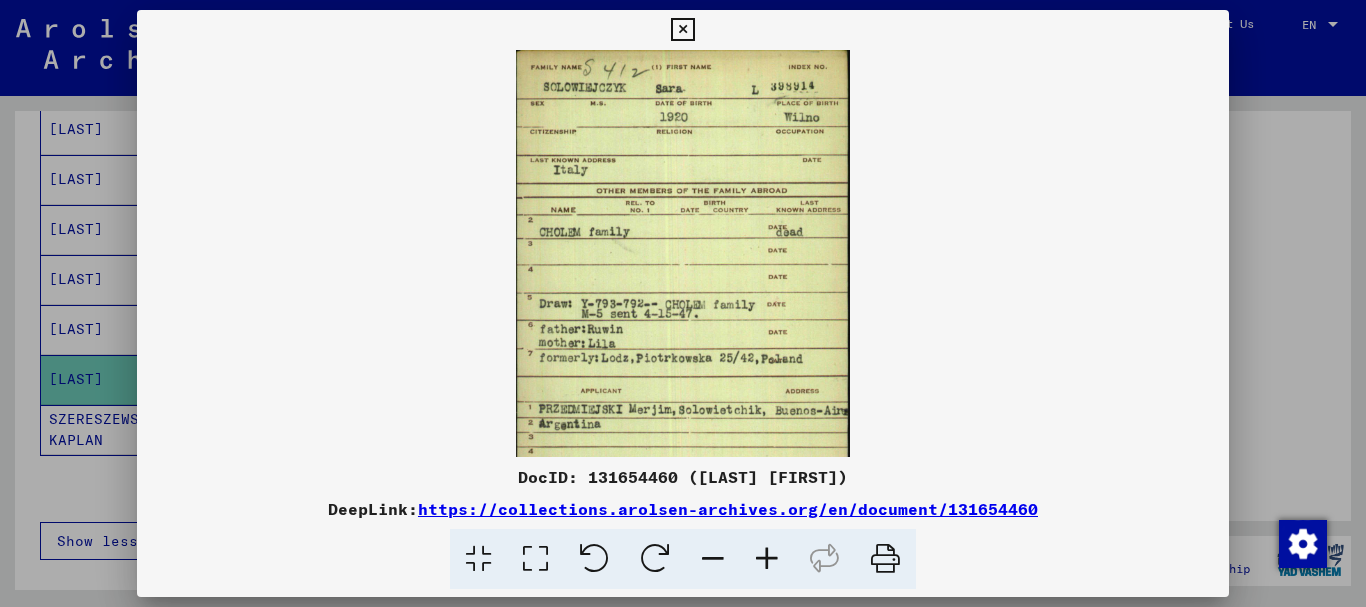 click at bounding box center [767, 559] 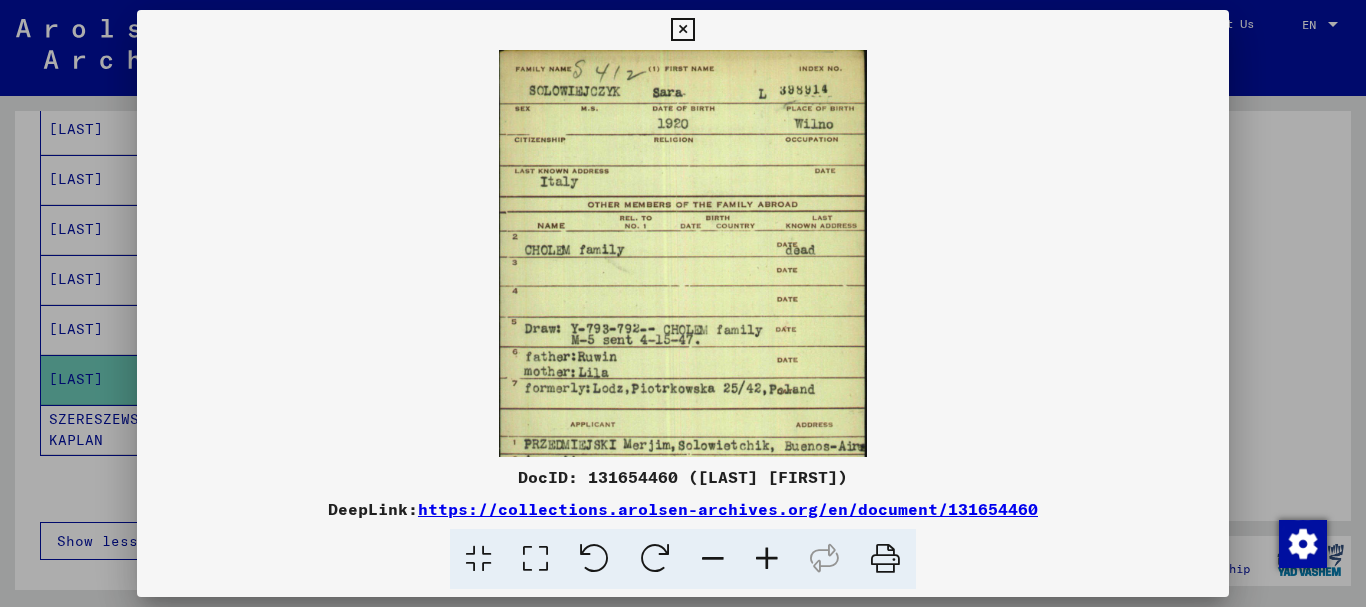 click at bounding box center [767, 559] 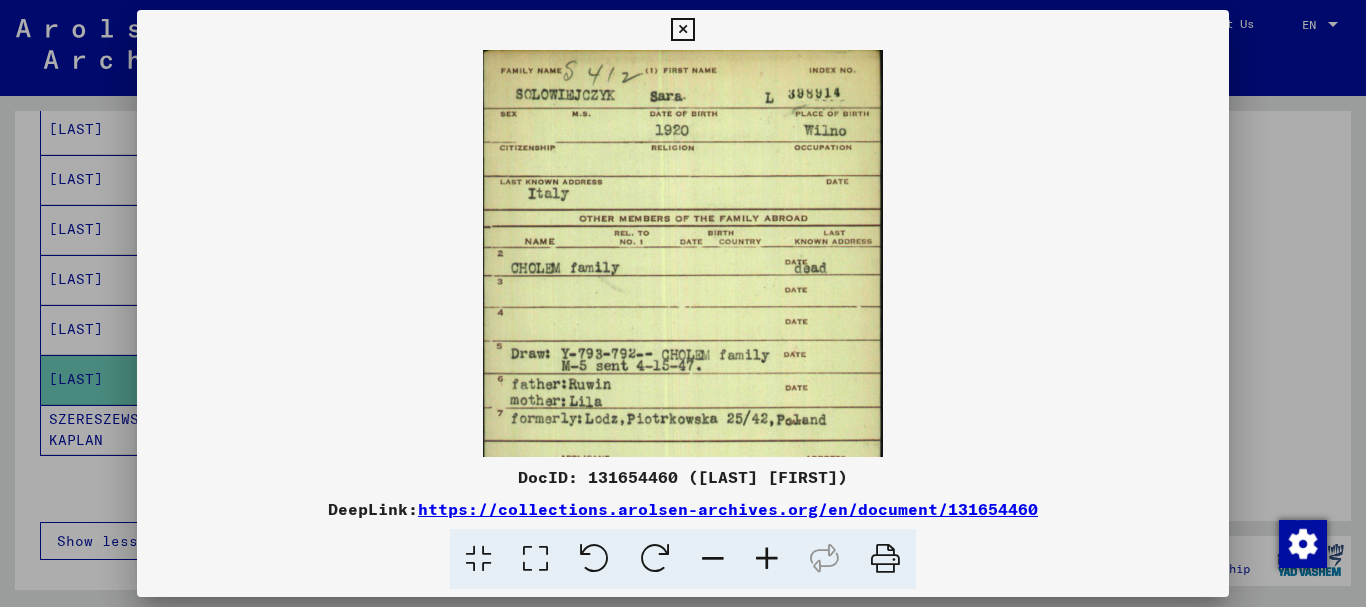 click at bounding box center [767, 559] 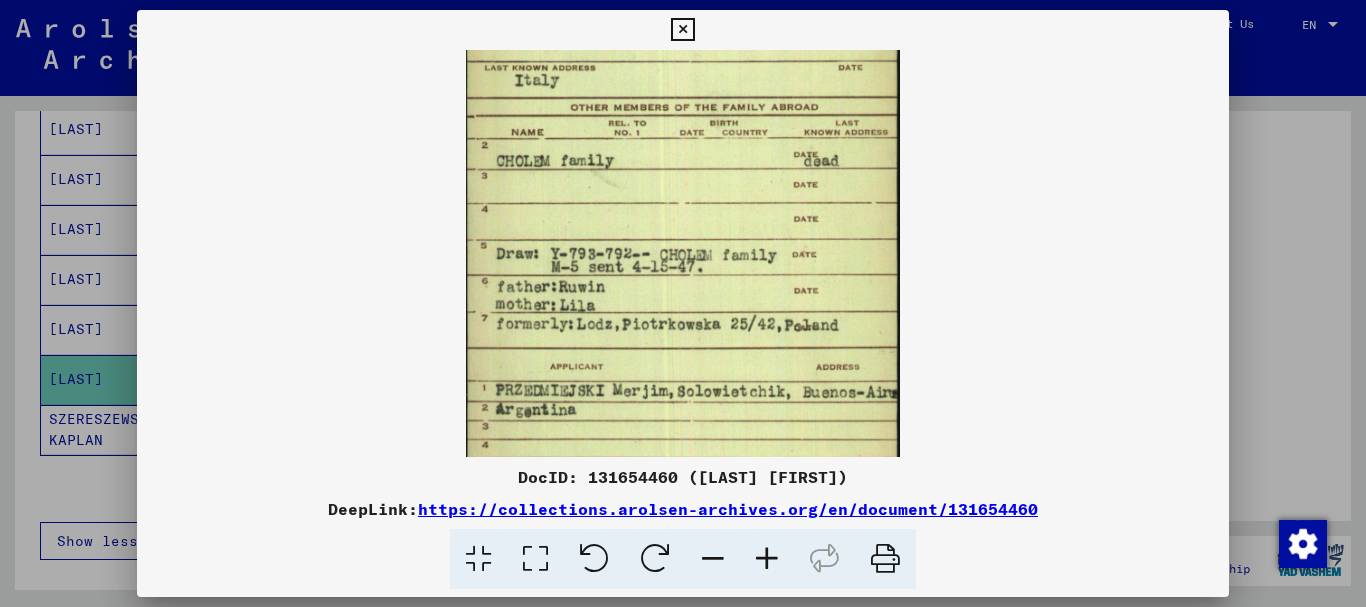 scroll, scrollTop: 128, scrollLeft: 0, axis: vertical 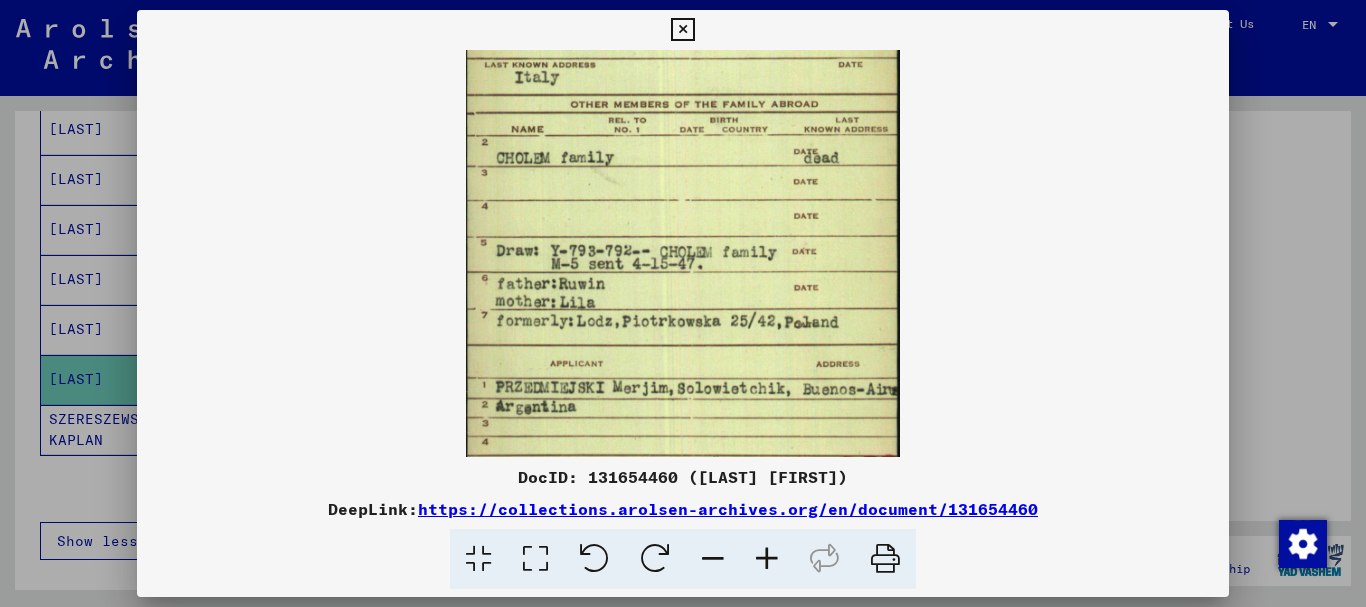 drag, startPoint x: 786, startPoint y: 381, endPoint x: 767, endPoint y: 253, distance: 129.40247 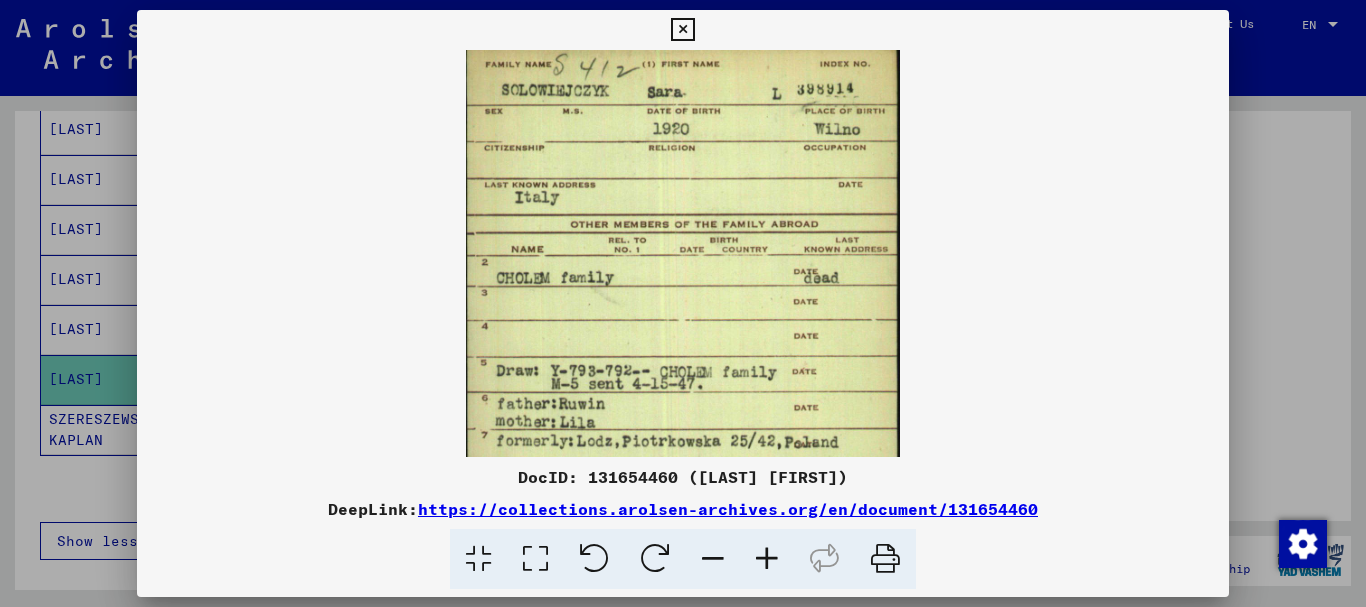 scroll, scrollTop: 0, scrollLeft: 0, axis: both 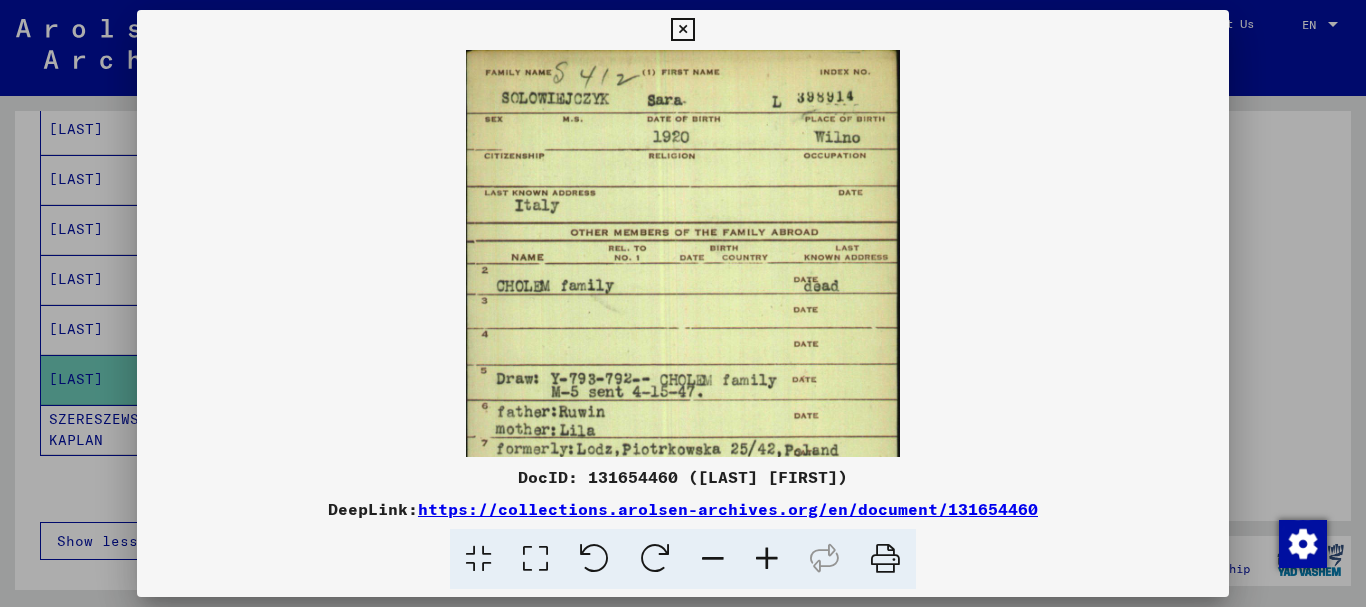 drag, startPoint x: 766, startPoint y: 264, endPoint x: 775, endPoint y: 394, distance: 130.31117 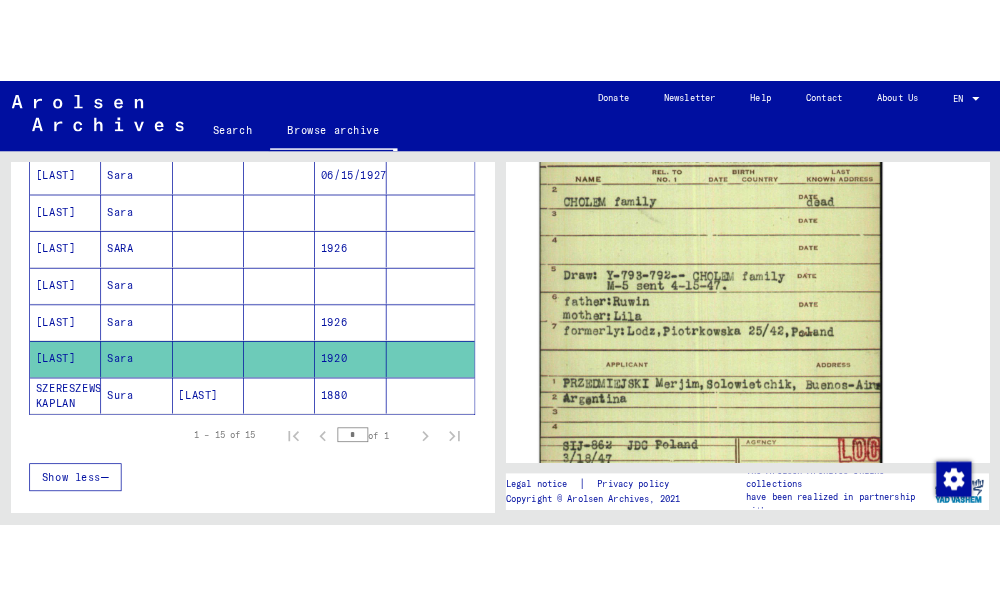 scroll, scrollTop: 1666, scrollLeft: 0, axis: vertical 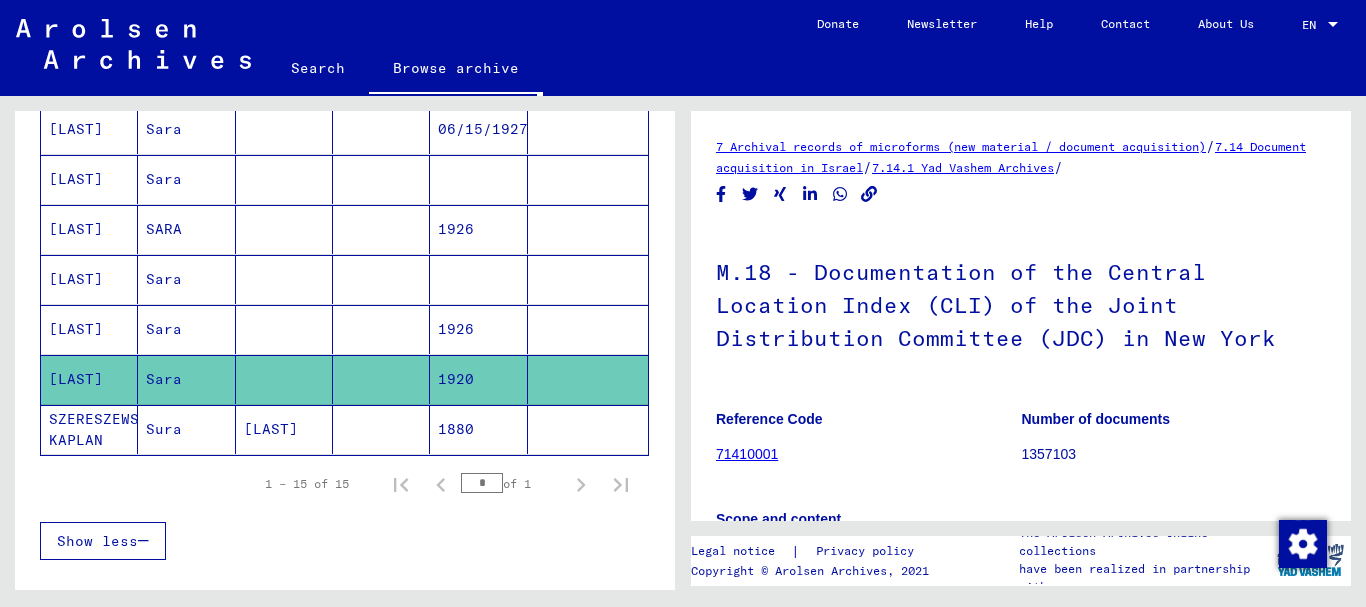 click on "71410001" 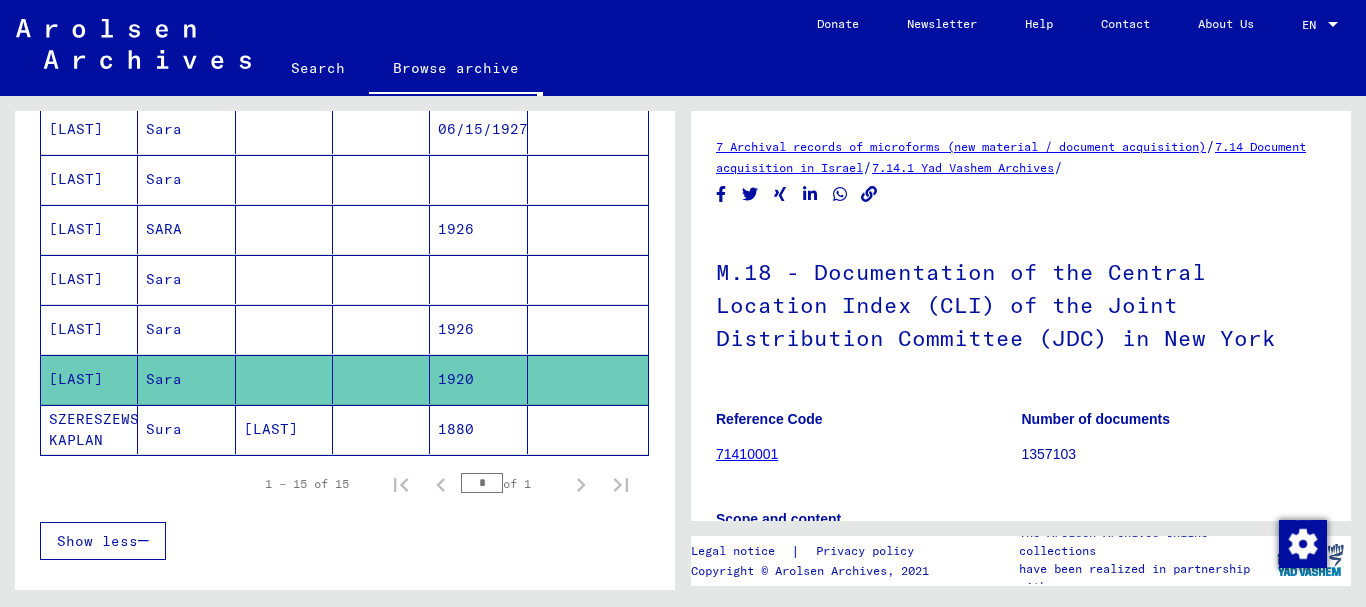 click on "71410001" 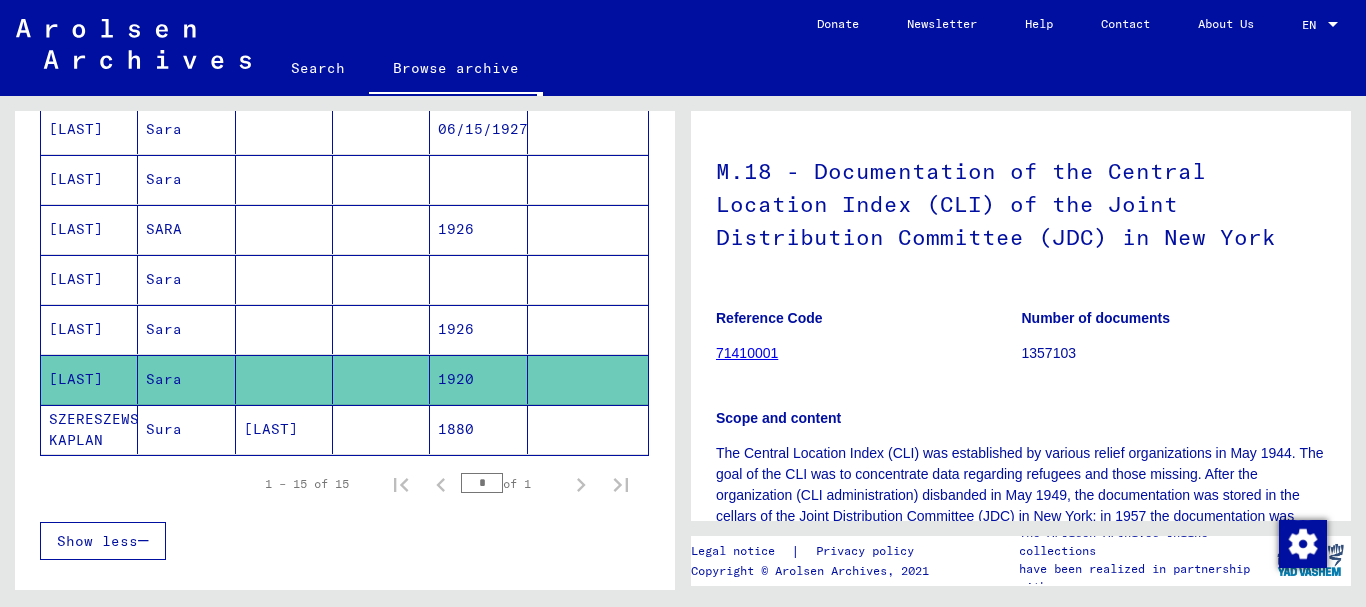 scroll, scrollTop: 100, scrollLeft: 0, axis: vertical 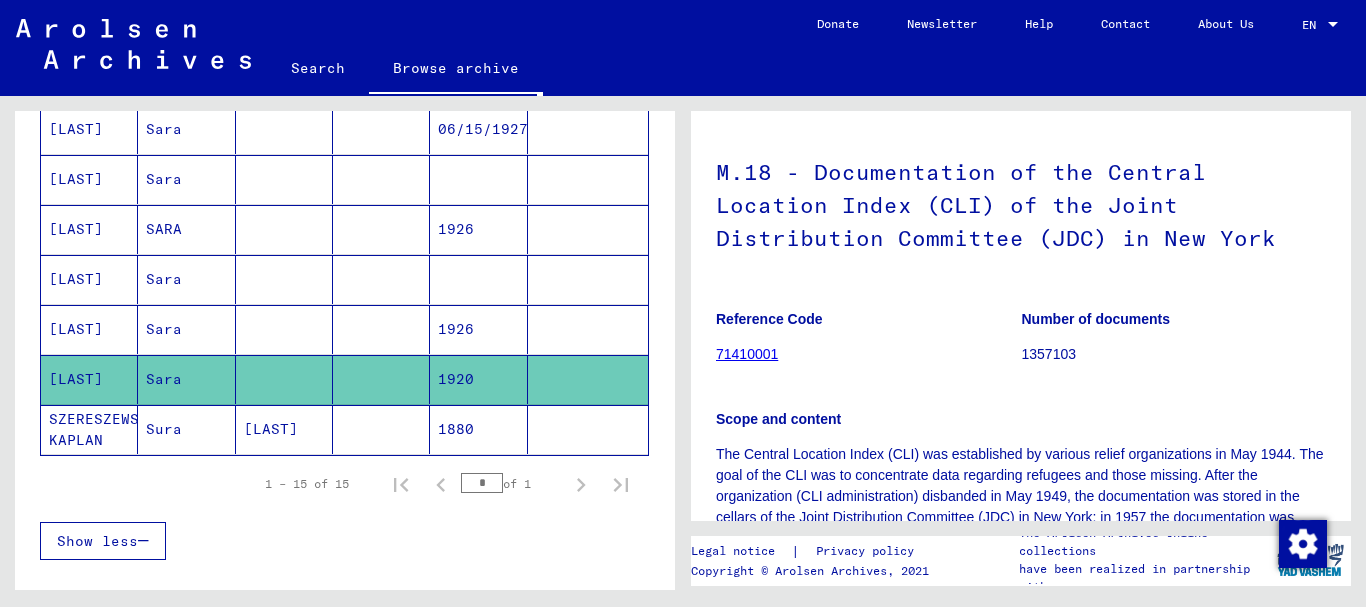 click on "71410001" 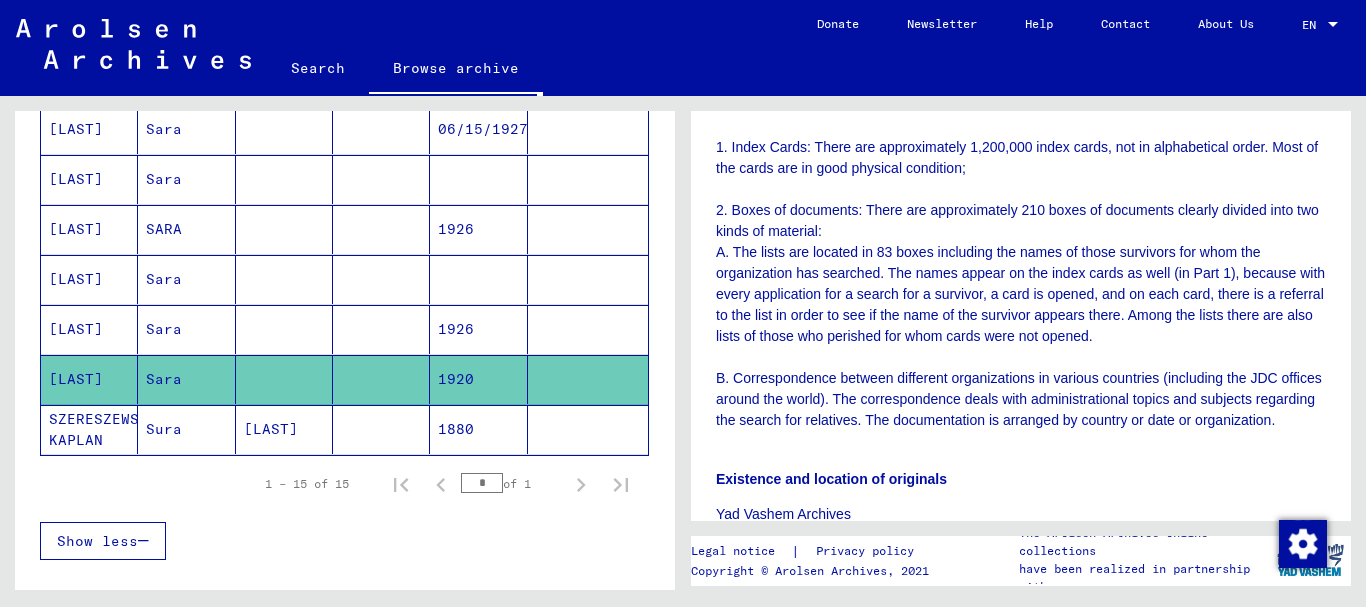 scroll, scrollTop: 600, scrollLeft: 0, axis: vertical 